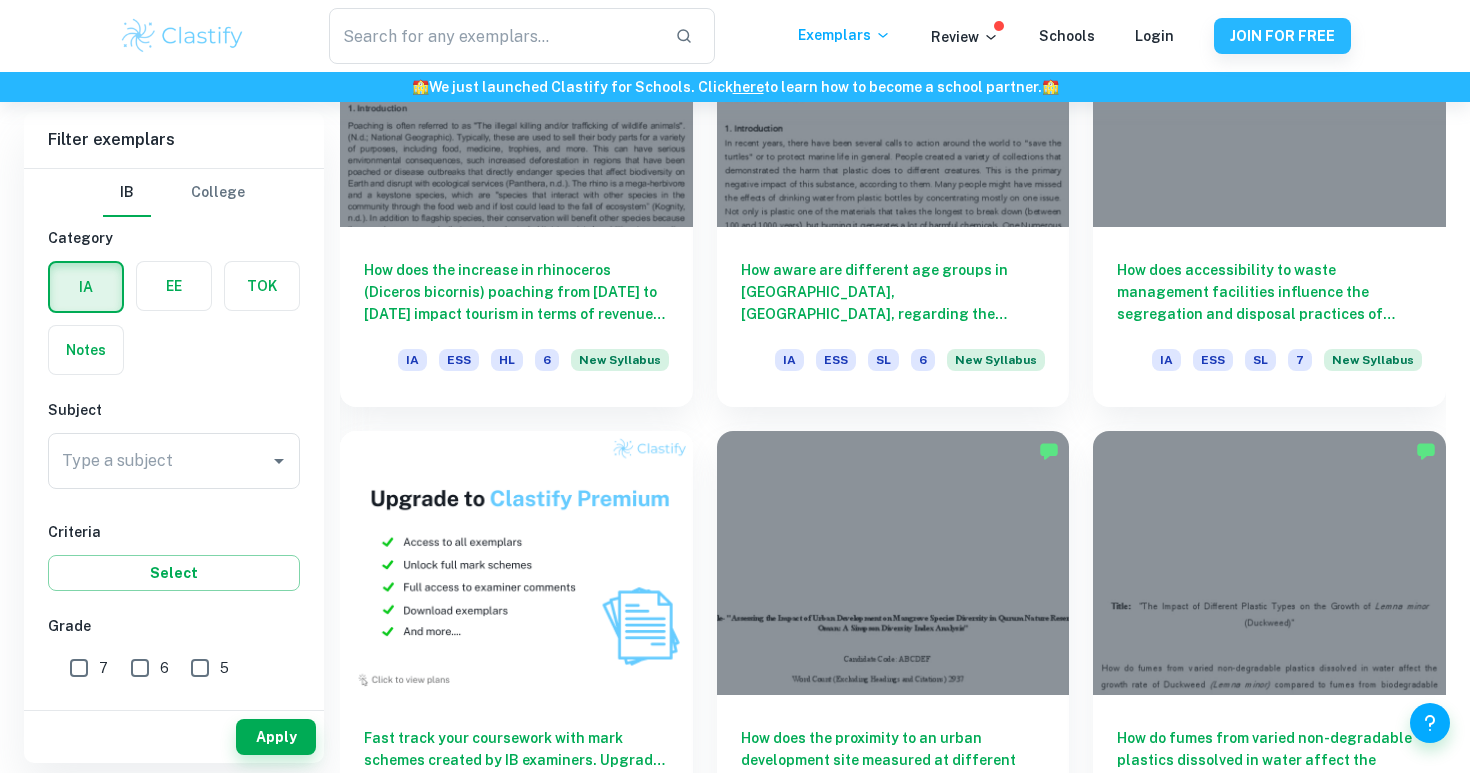 scroll, scrollTop: 368, scrollLeft: 0, axis: vertical 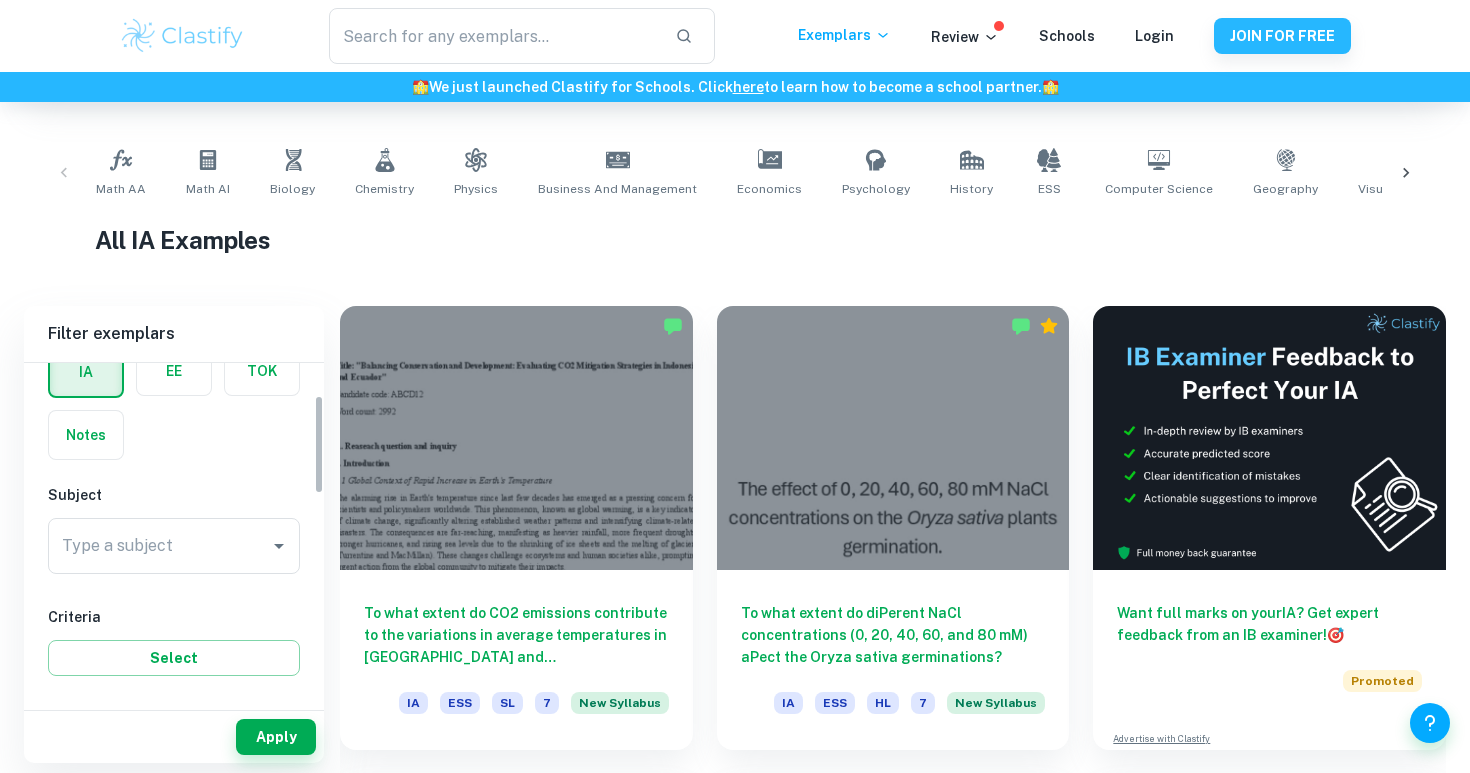 click on "Type a subject" at bounding box center (159, 546) 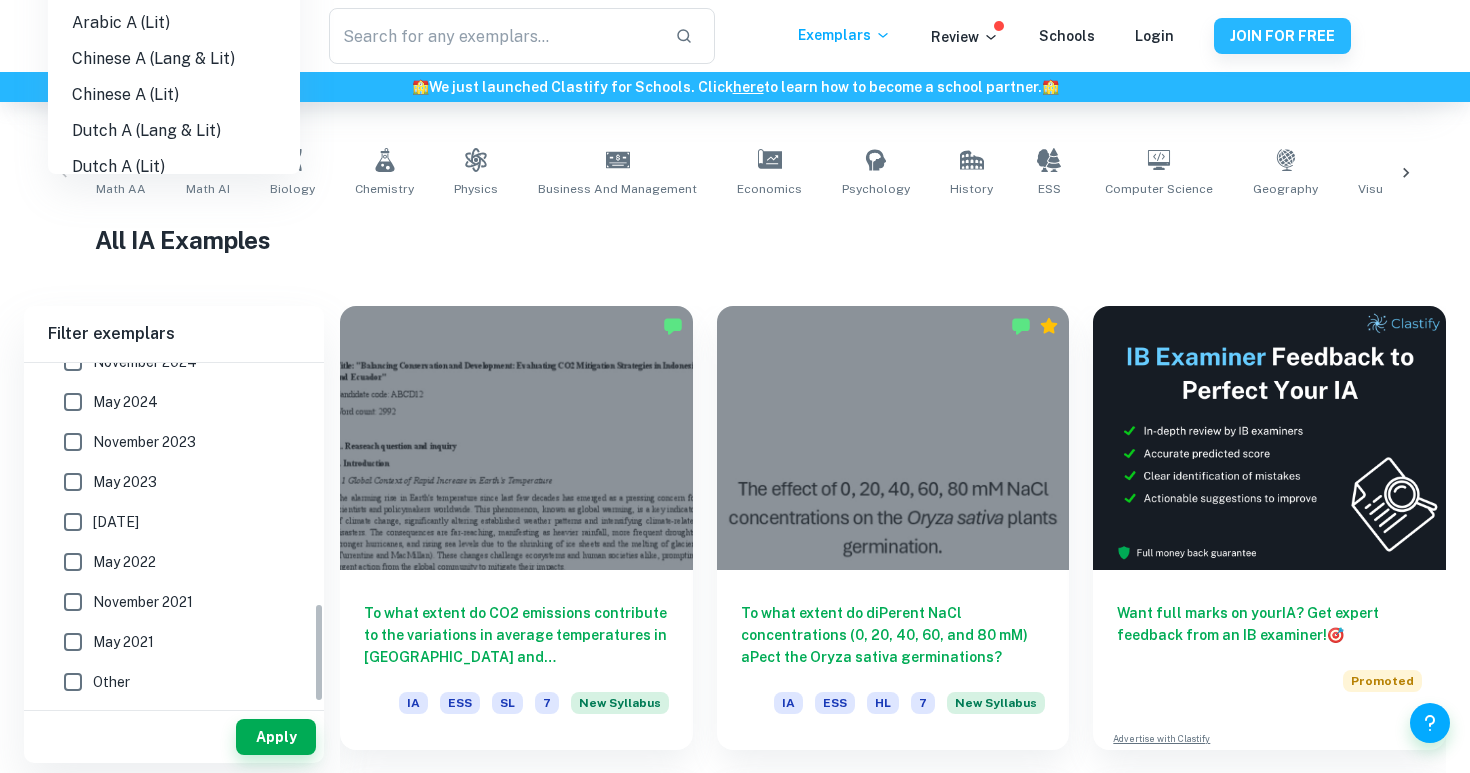 scroll, scrollTop: 817, scrollLeft: 0, axis: vertical 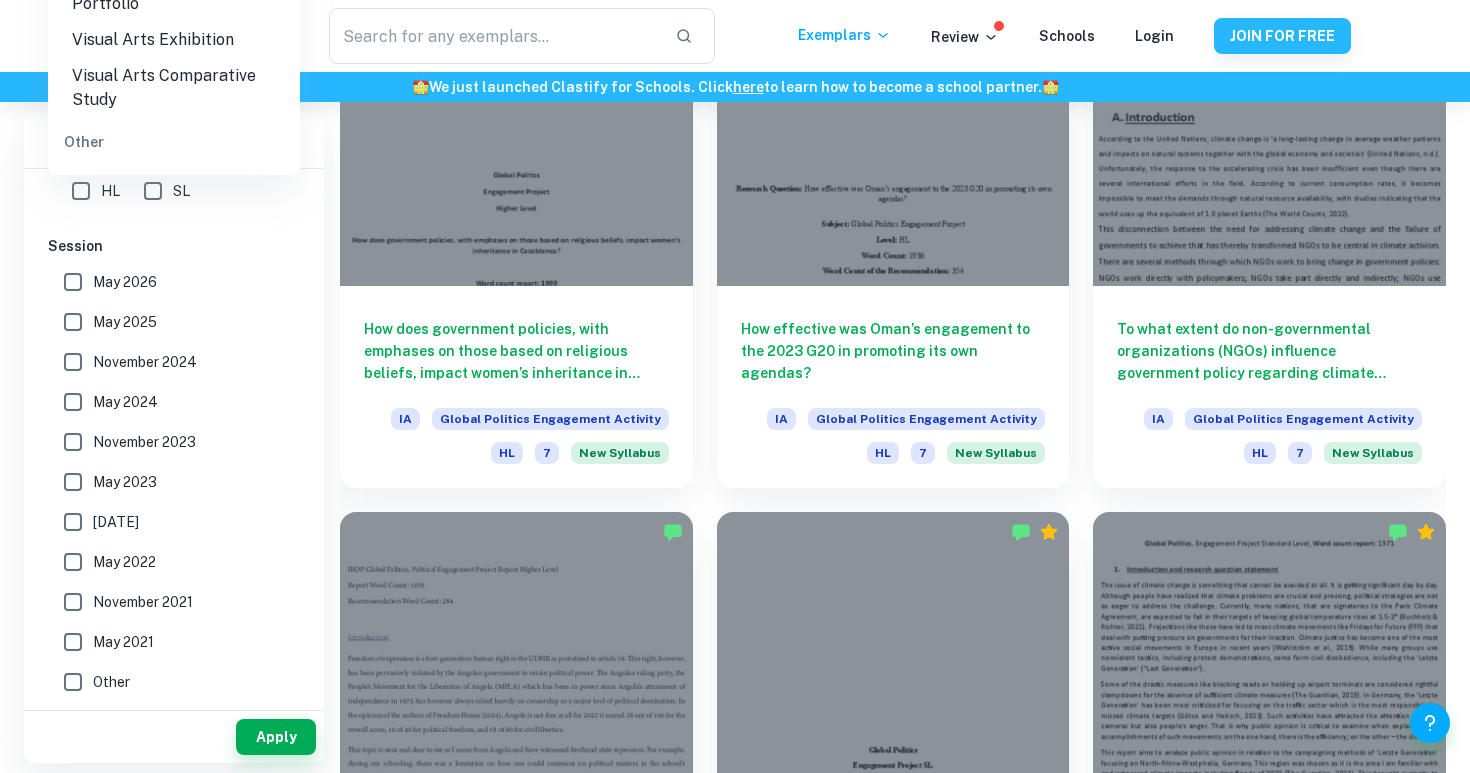 click on "ESS" at bounding box center [174, 184] 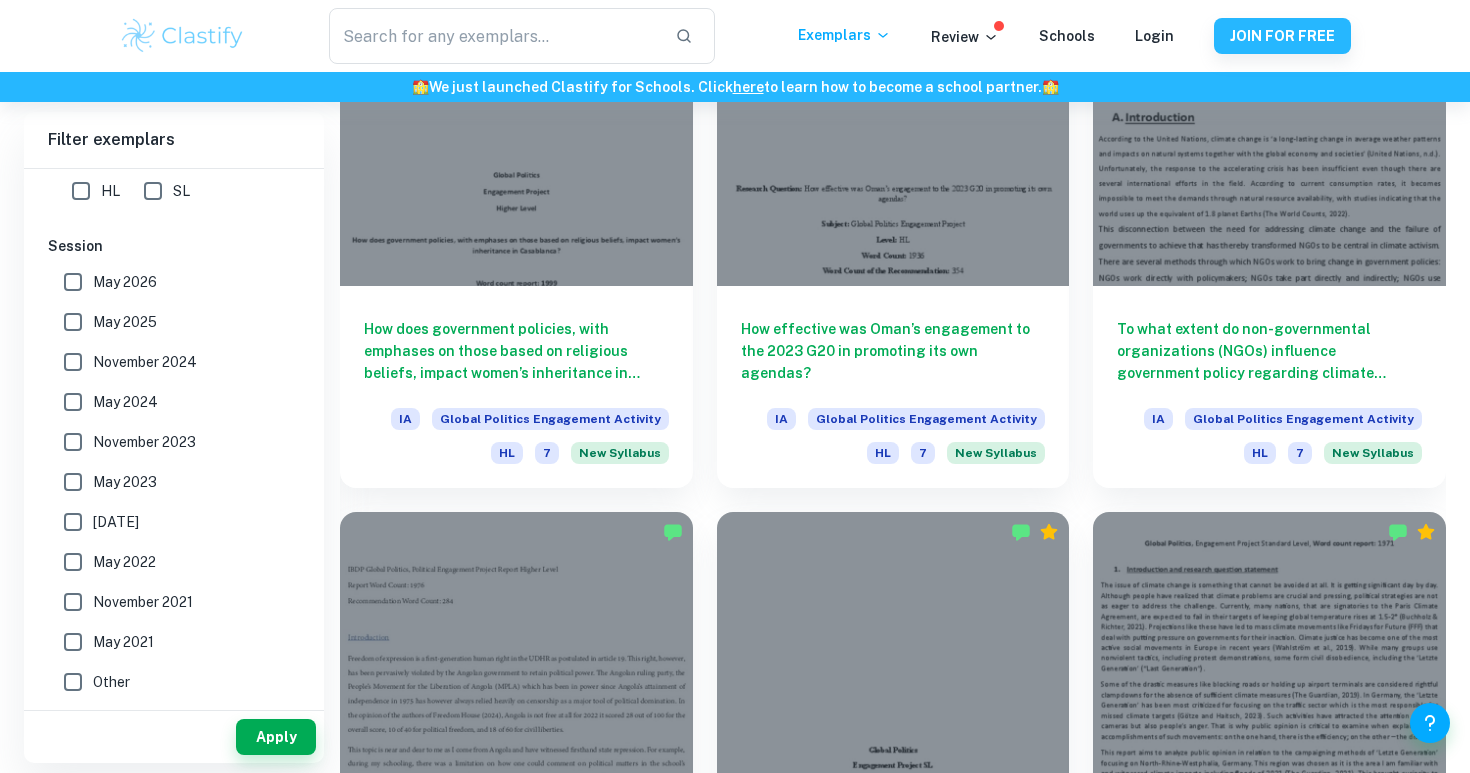 type on "ESS" 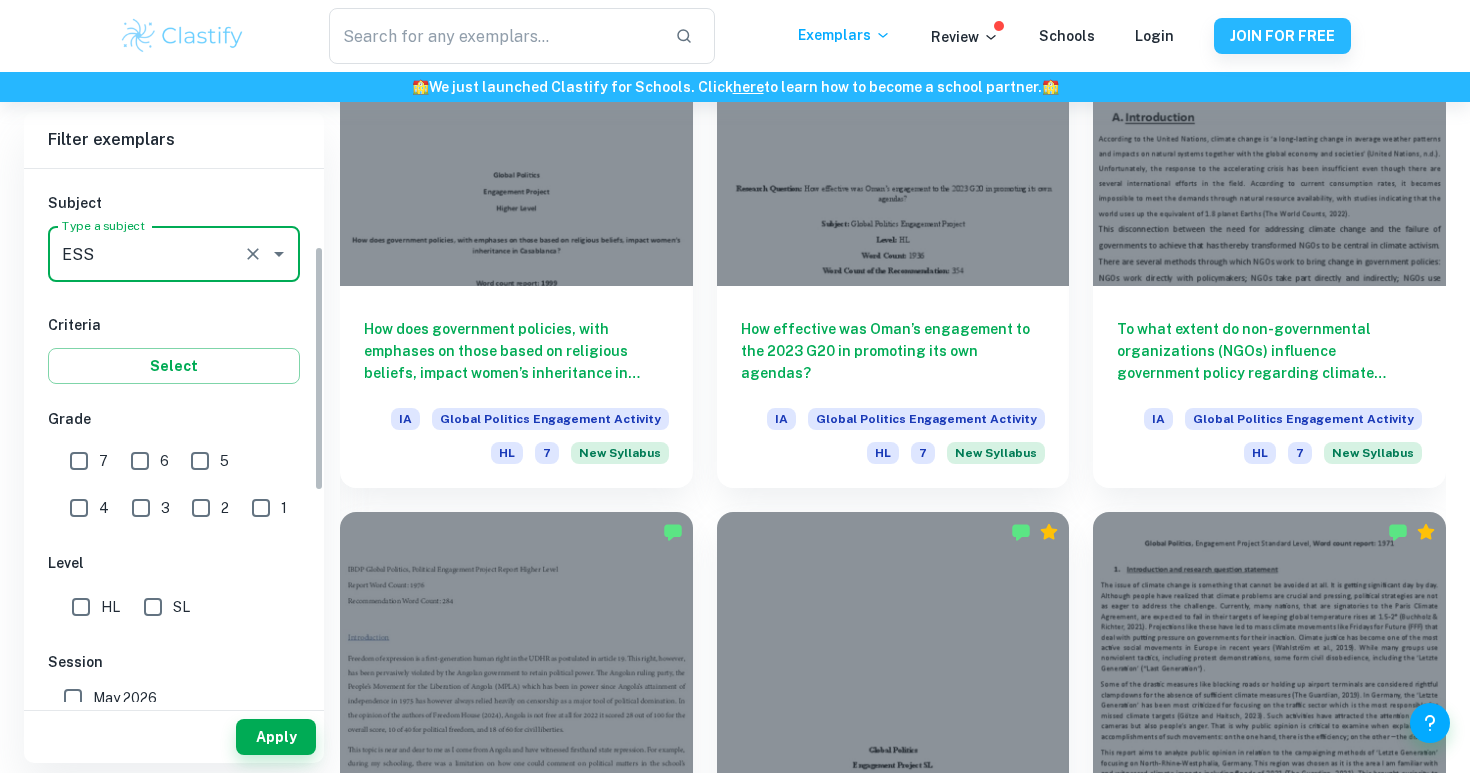 scroll, scrollTop: 225, scrollLeft: 0, axis: vertical 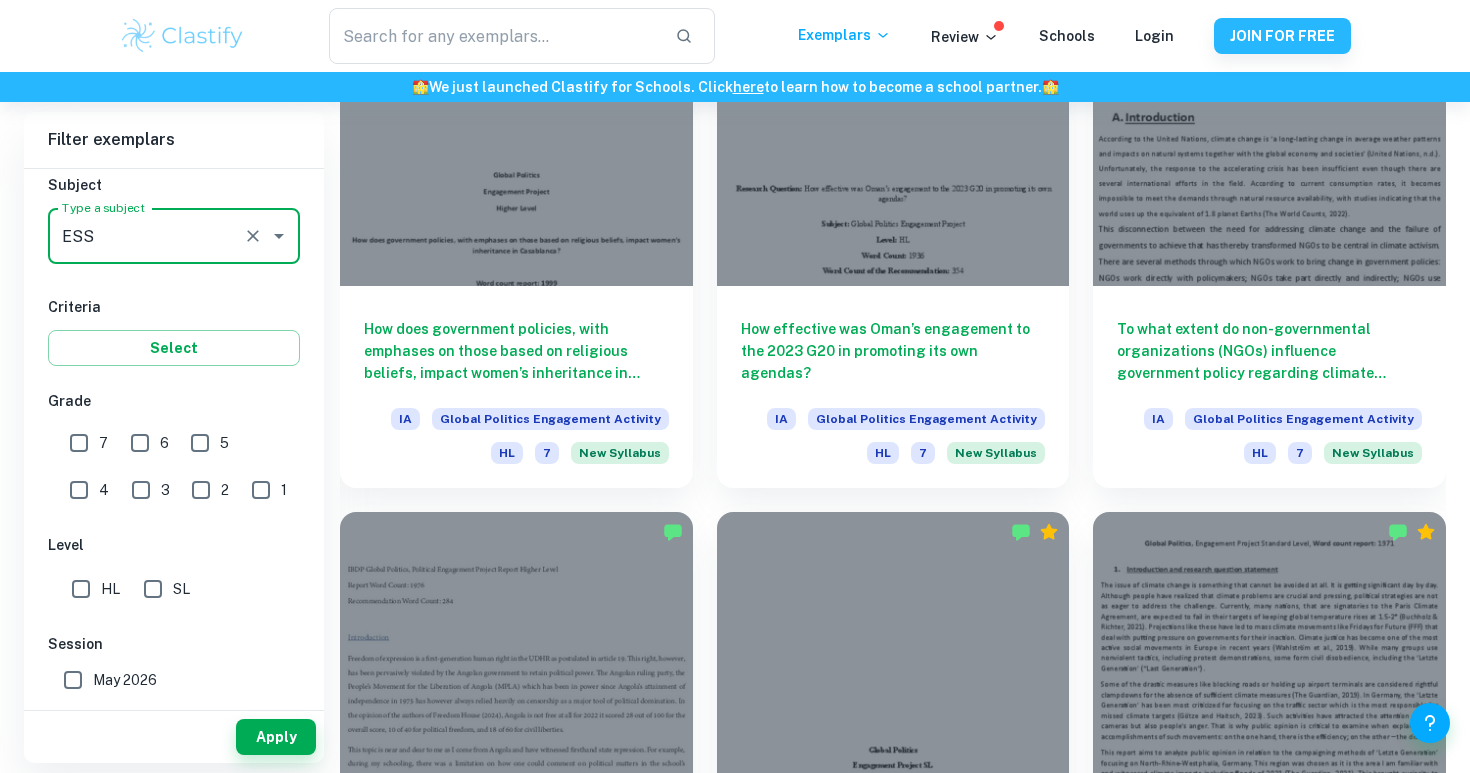 click on "7" at bounding box center (79, 443) 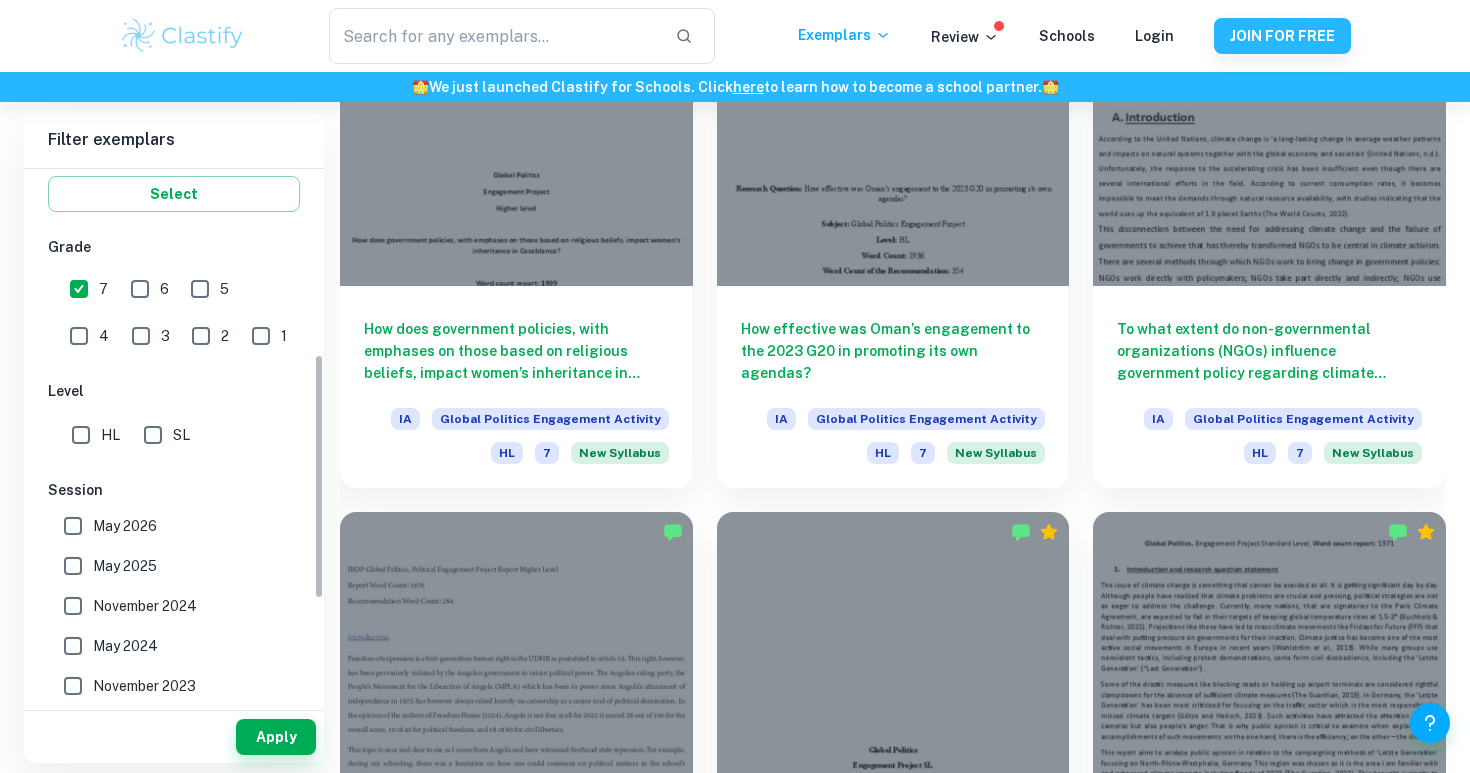 scroll, scrollTop: 414, scrollLeft: 0, axis: vertical 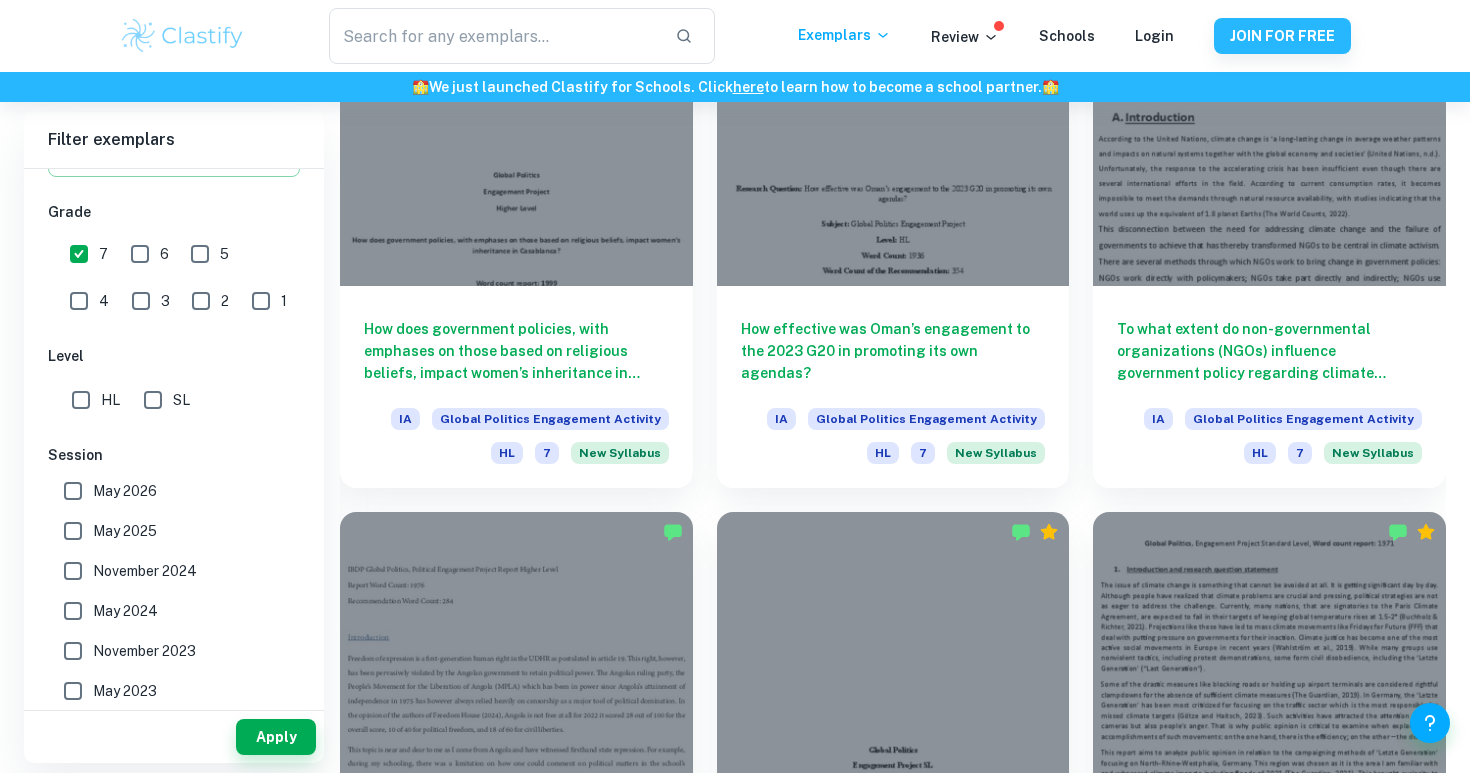 click on "May 2026" at bounding box center [73, 491] 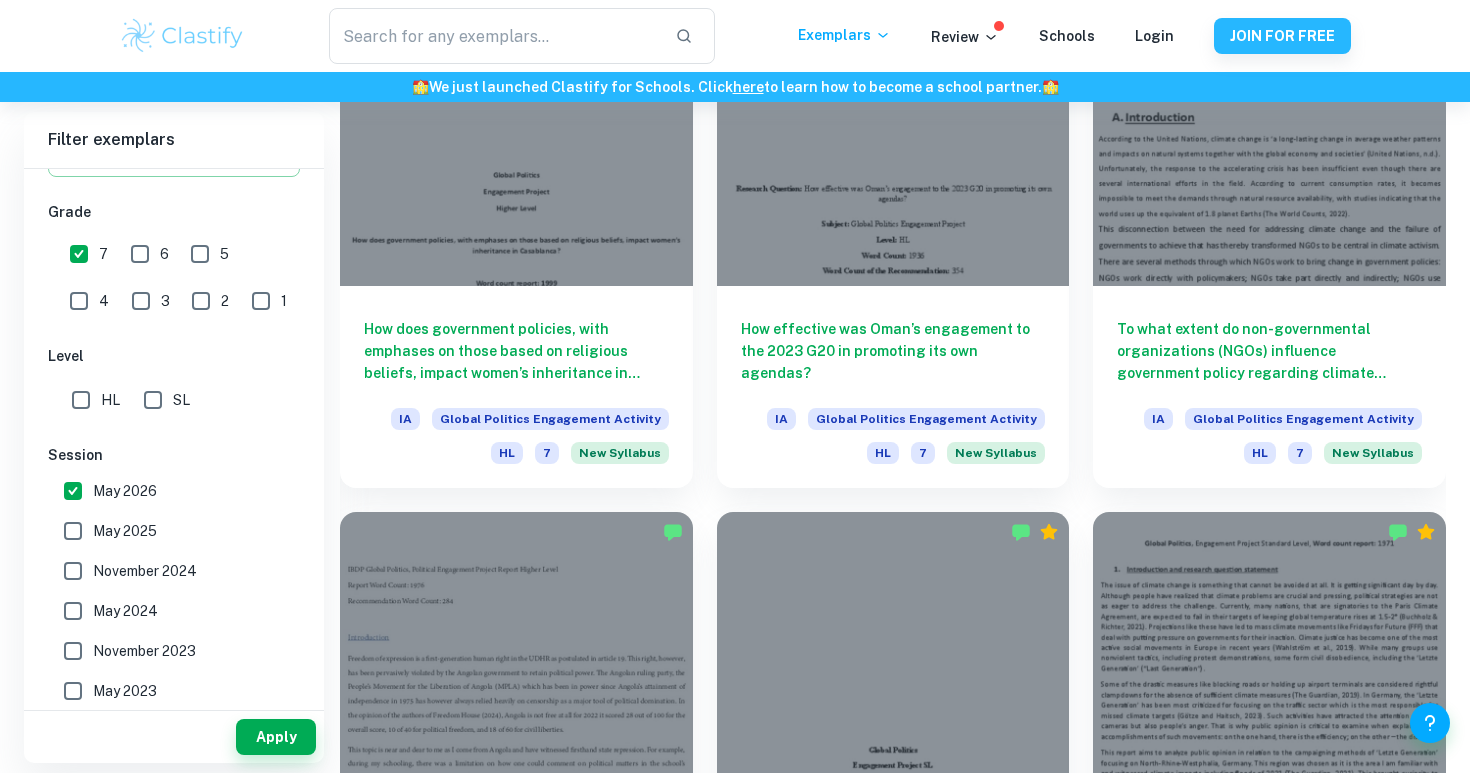 click on "November 2024" at bounding box center [73, 571] 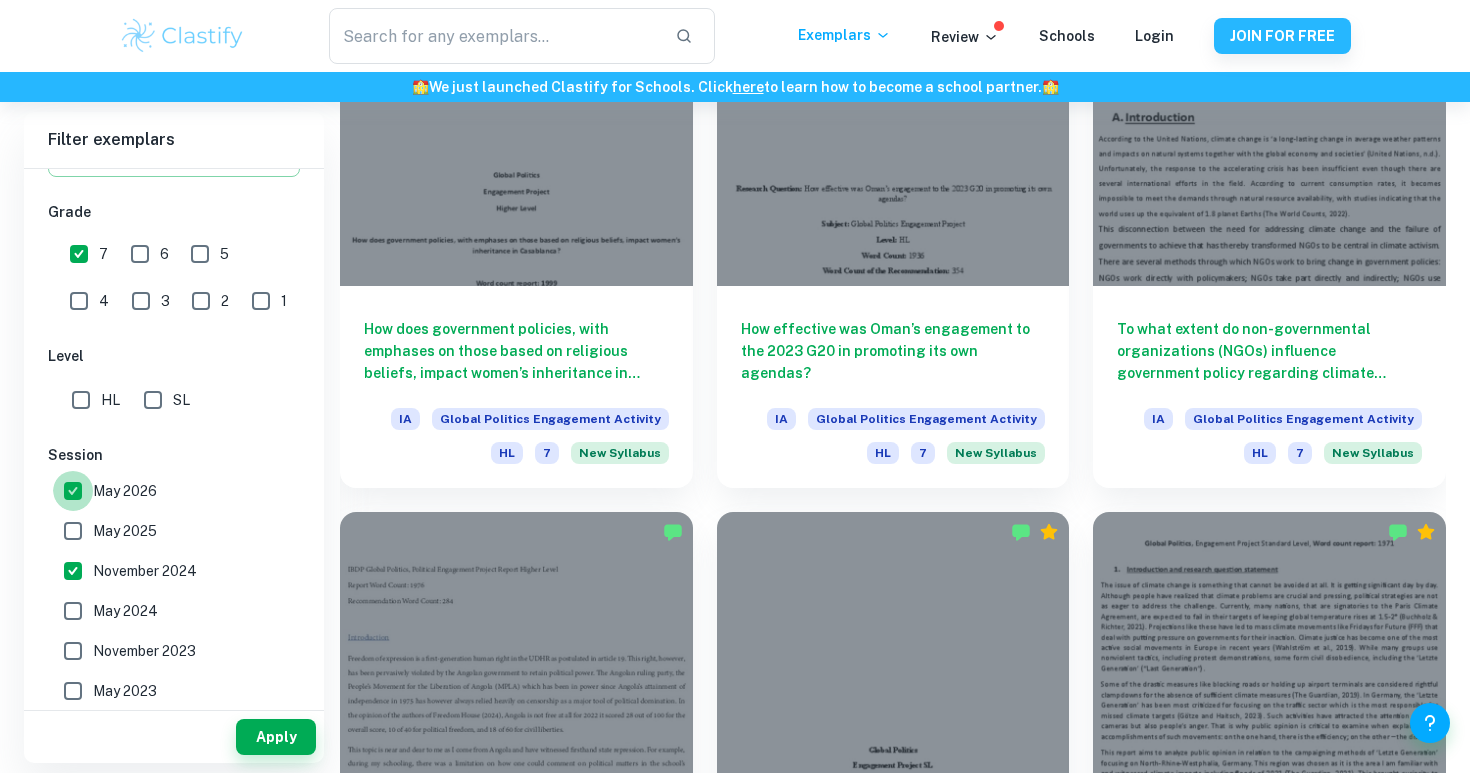 click on "May 2026" at bounding box center (73, 491) 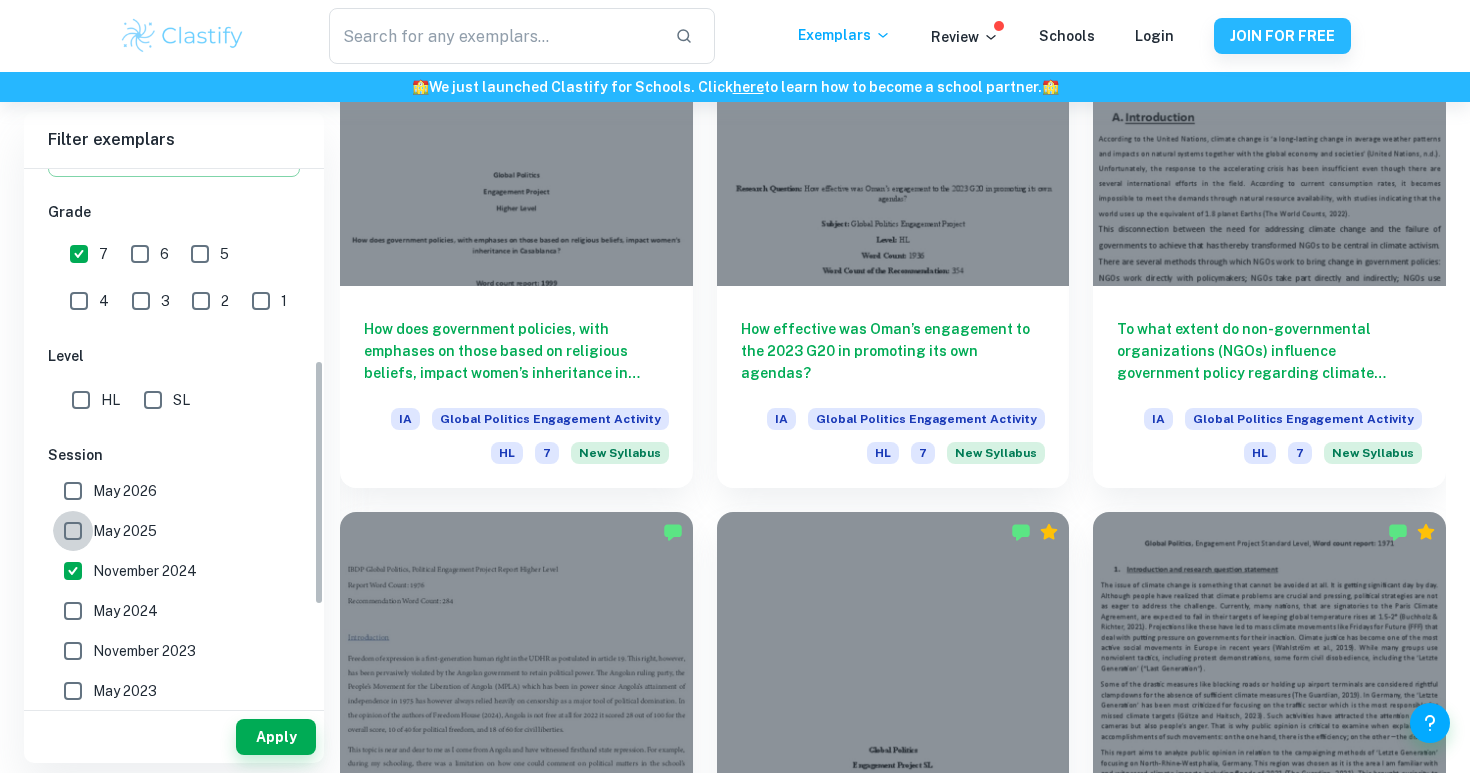 click on "May 2025" at bounding box center (73, 531) 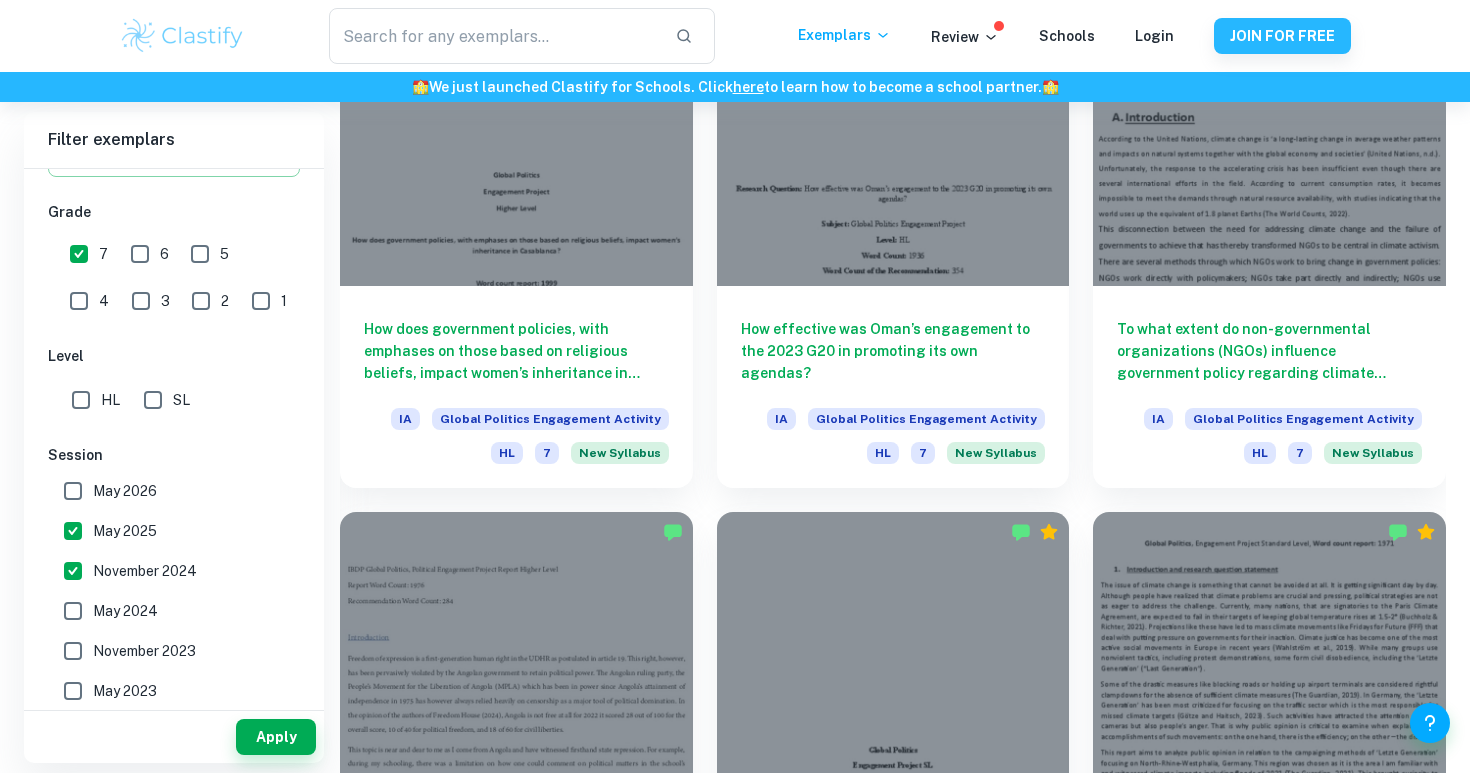 click on "May 2026" at bounding box center (73, 491) 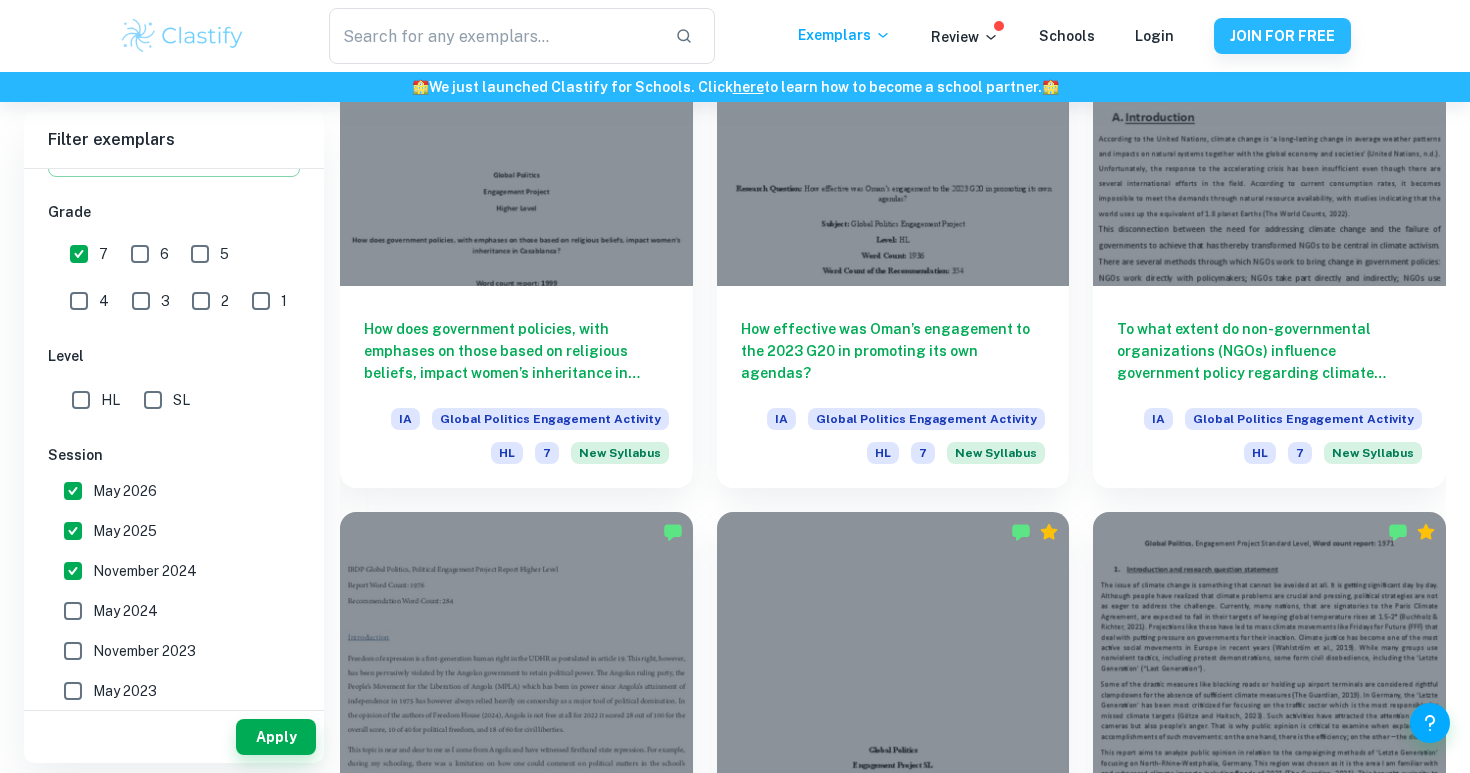 click on "November 2024" at bounding box center (73, 571) 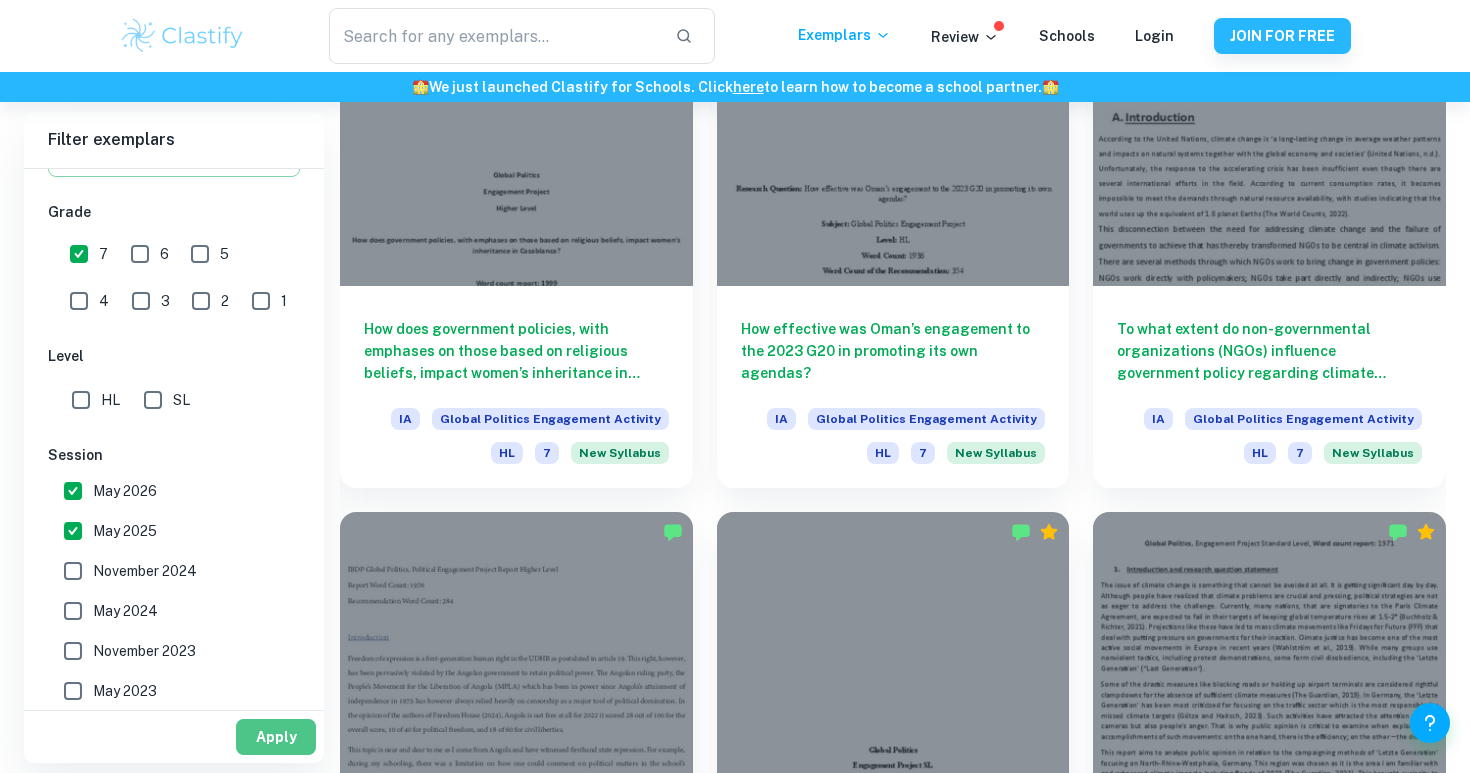 click on "Apply" at bounding box center [276, 737] 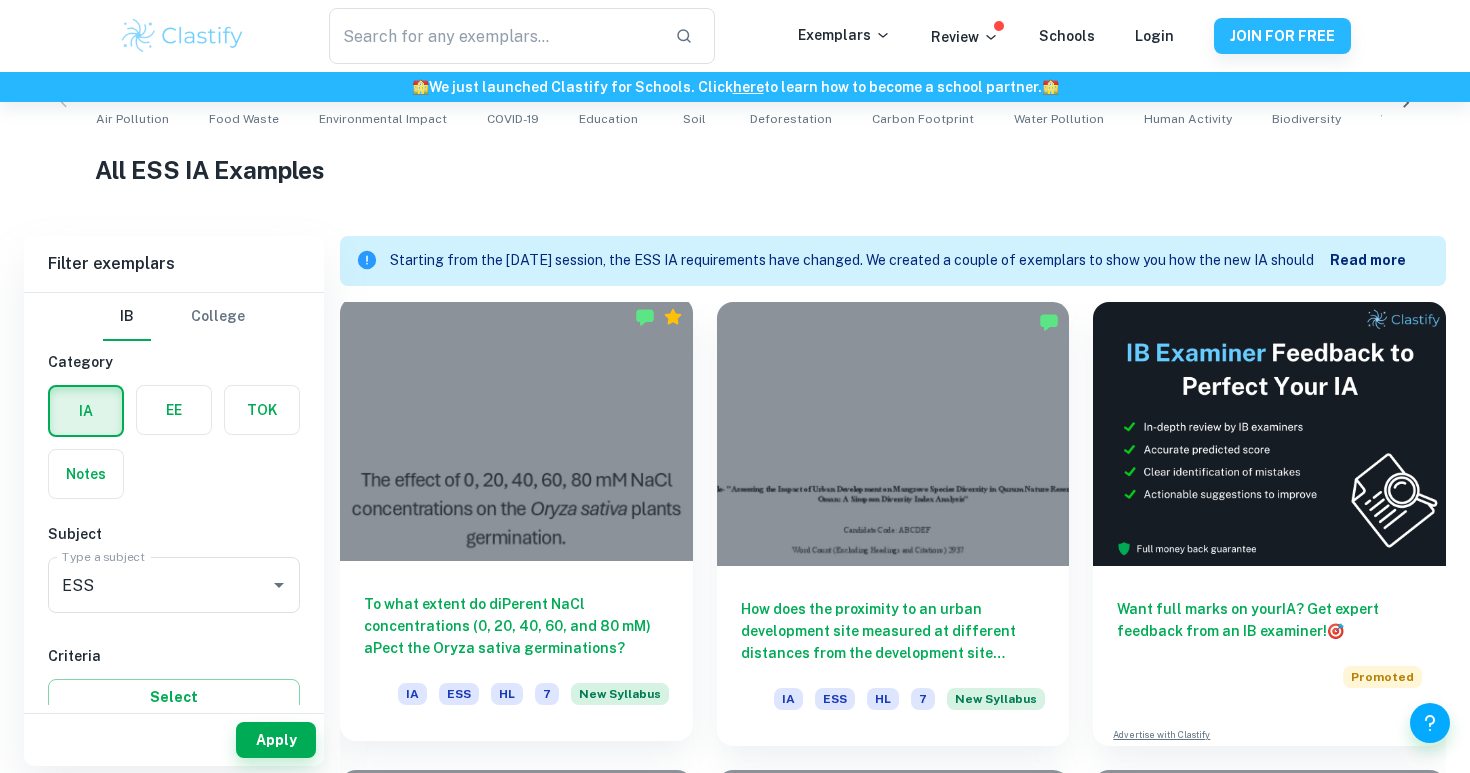 scroll, scrollTop: 441, scrollLeft: 0, axis: vertical 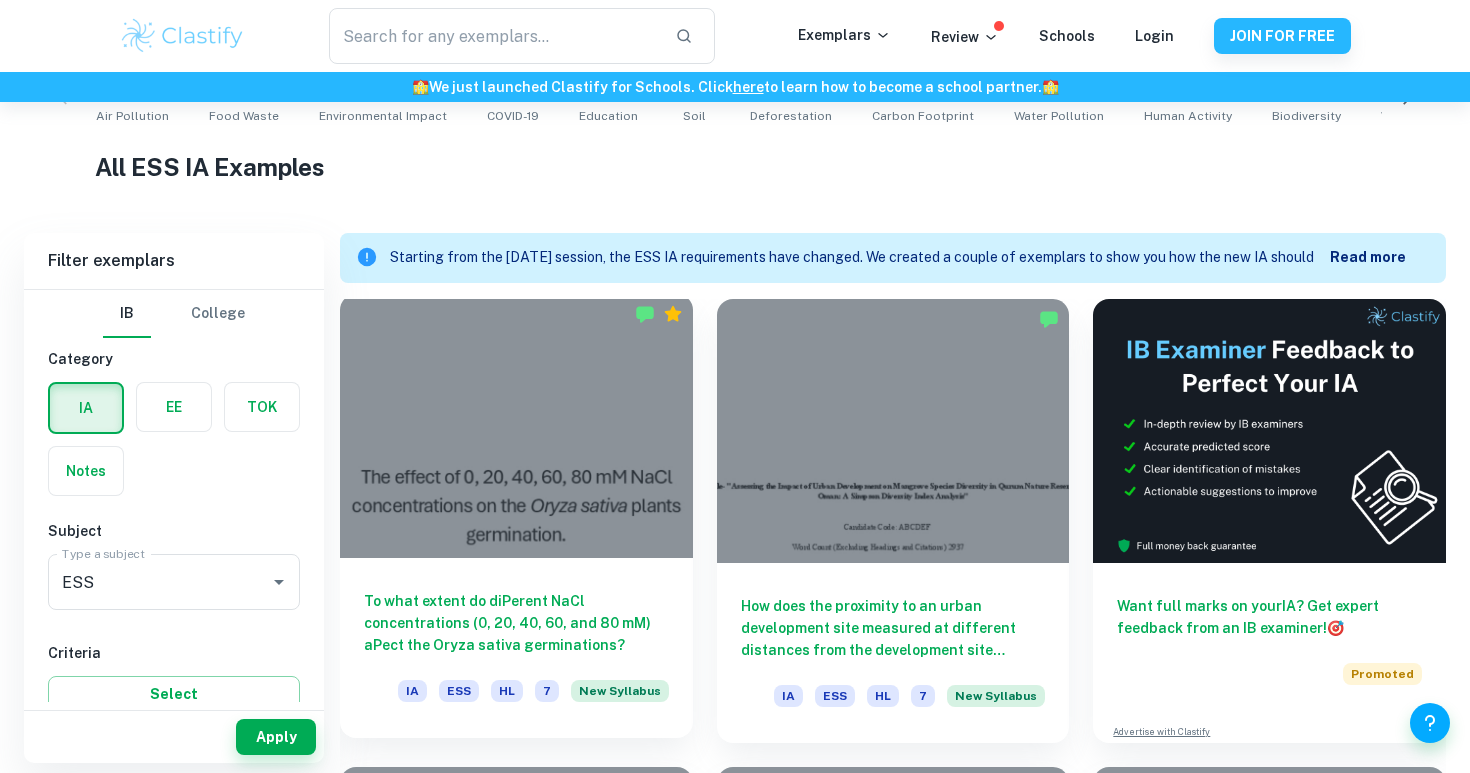 click at bounding box center (516, 426) 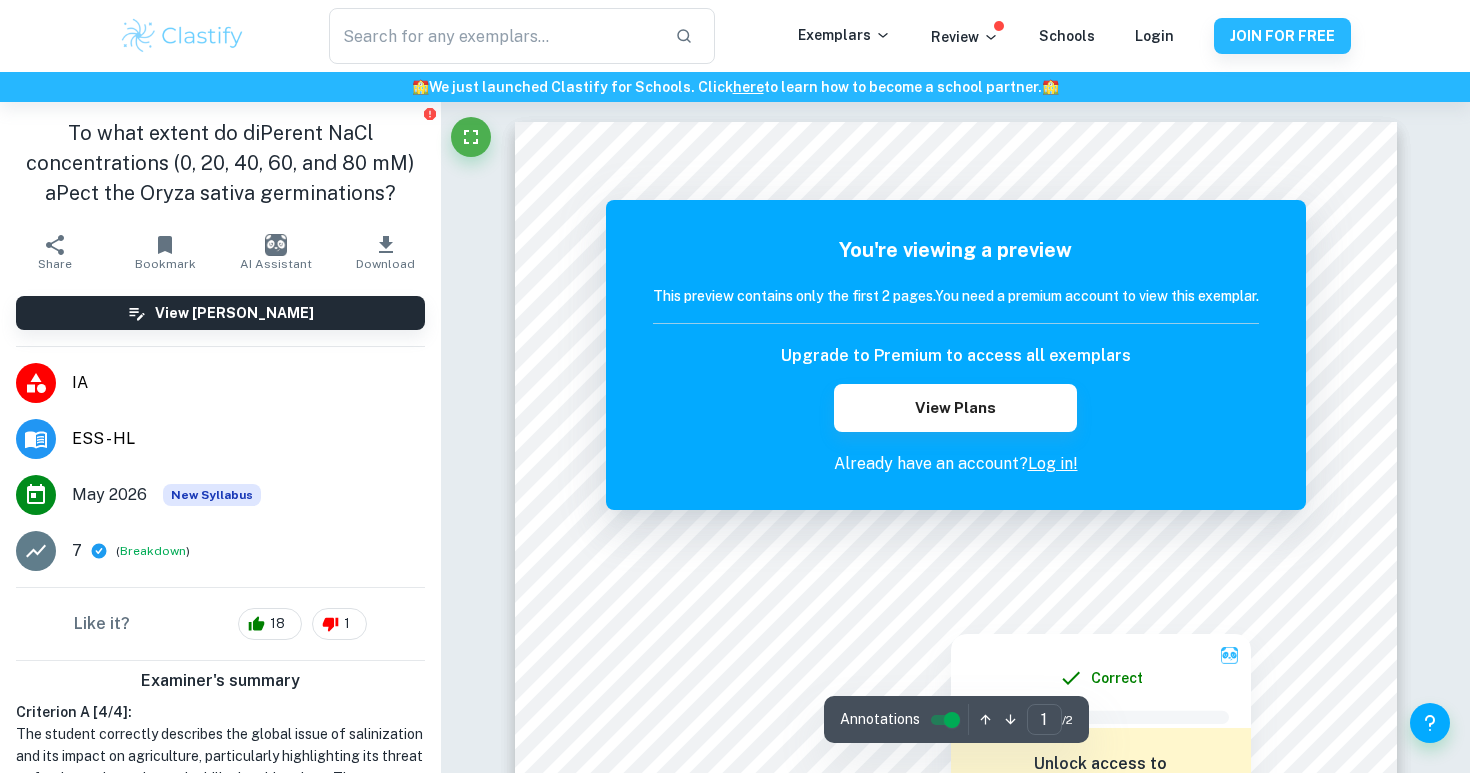 scroll, scrollTop: 0, scrollLeft: 0, axis: both 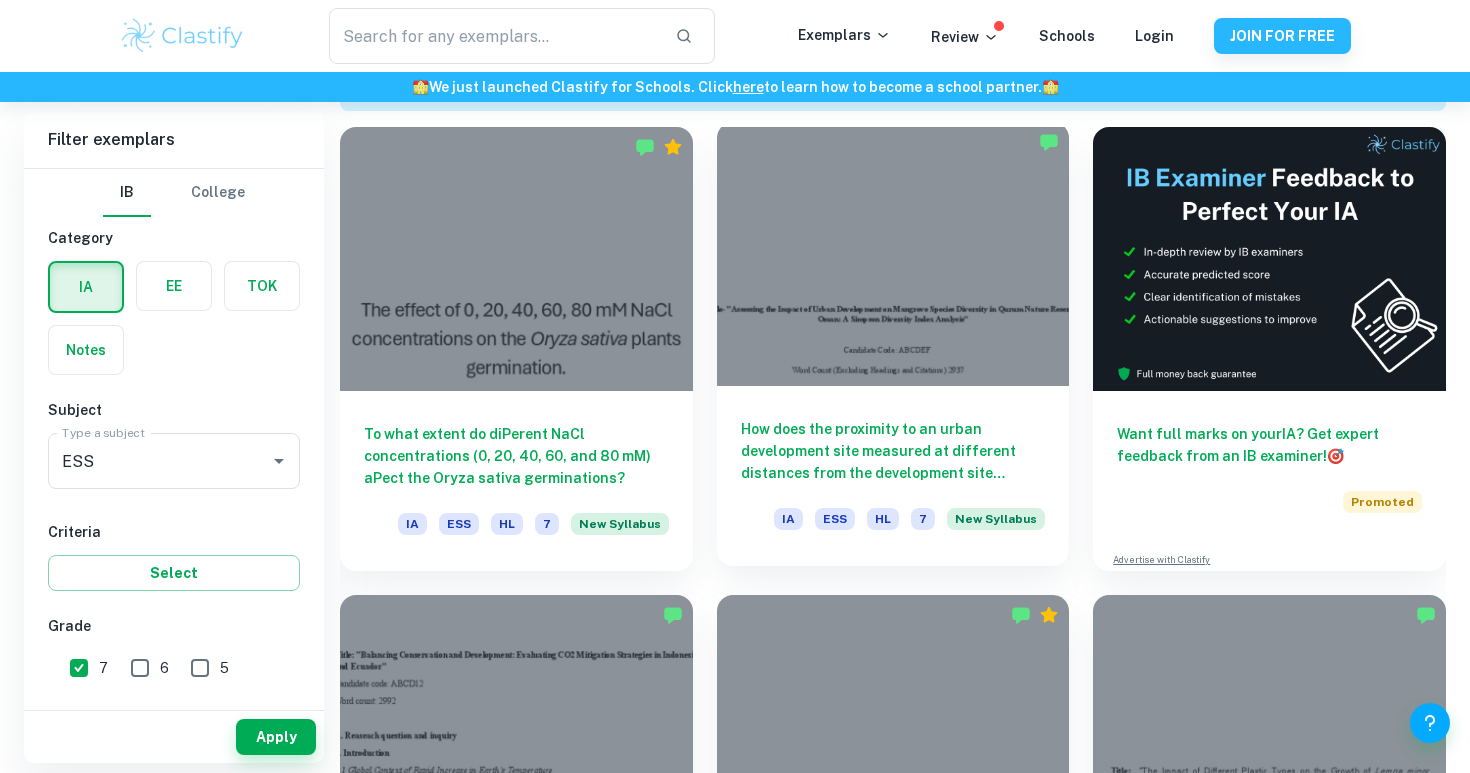 click at bounding box center [893, 254] 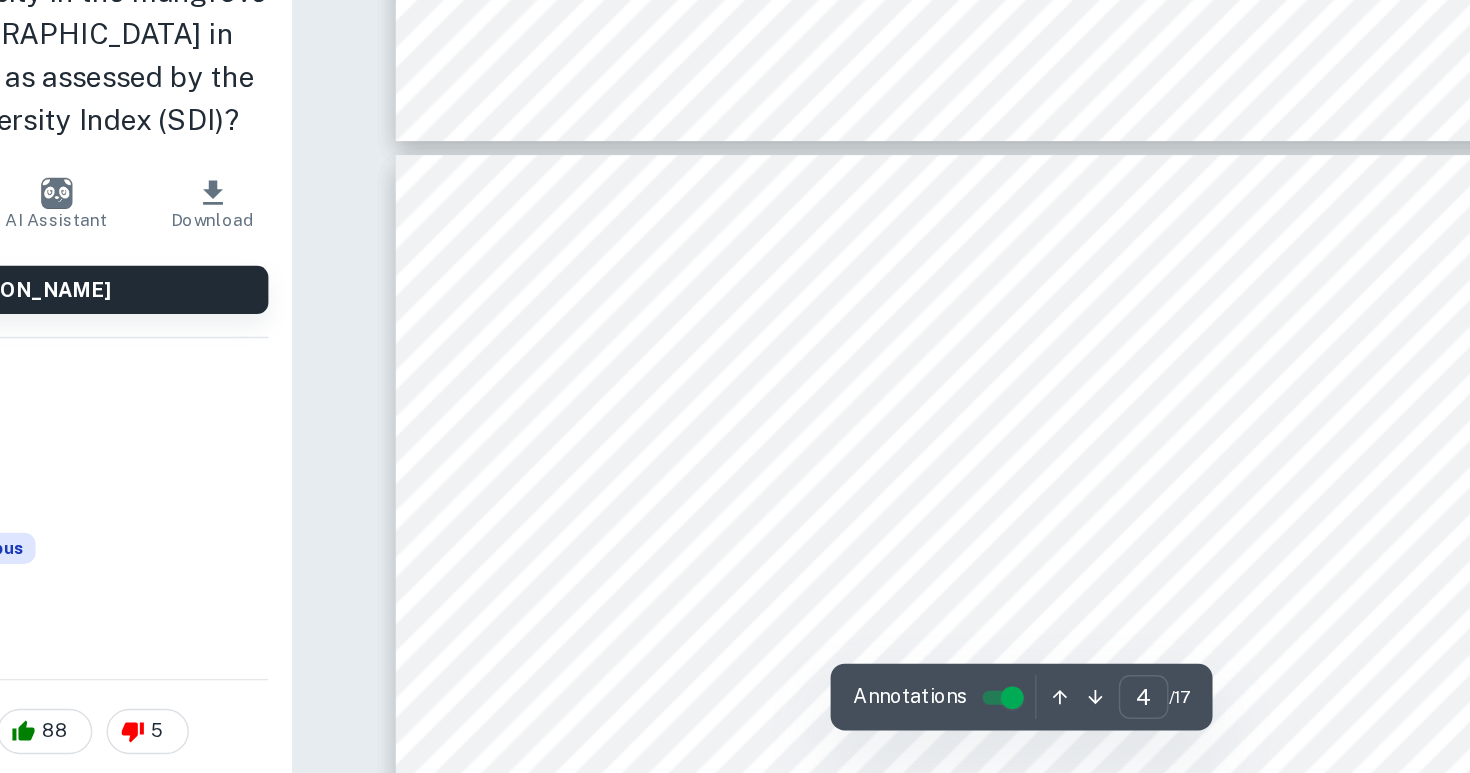 scroll, scrollTop: 3563, scrollLeft: 0, axis: vertical 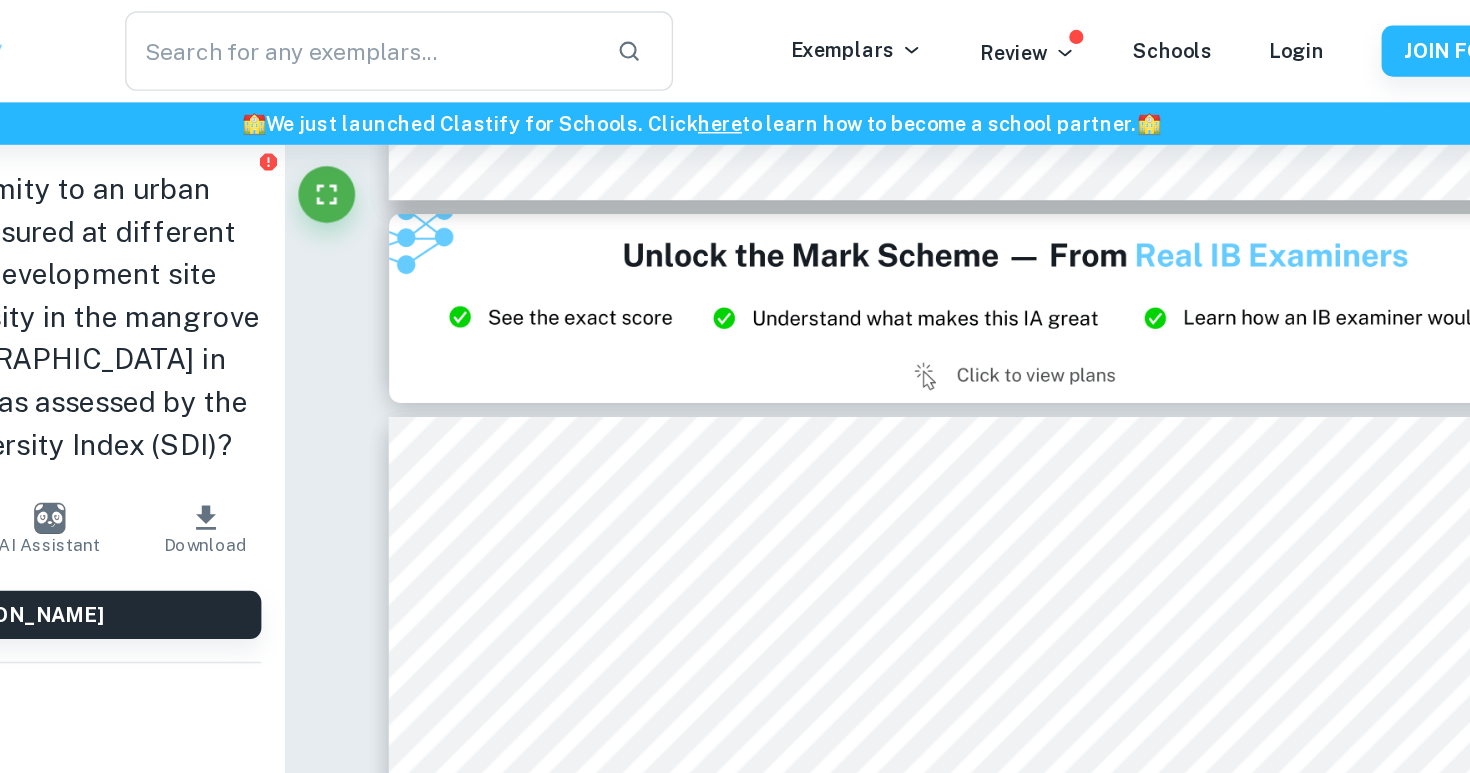 type on "2" 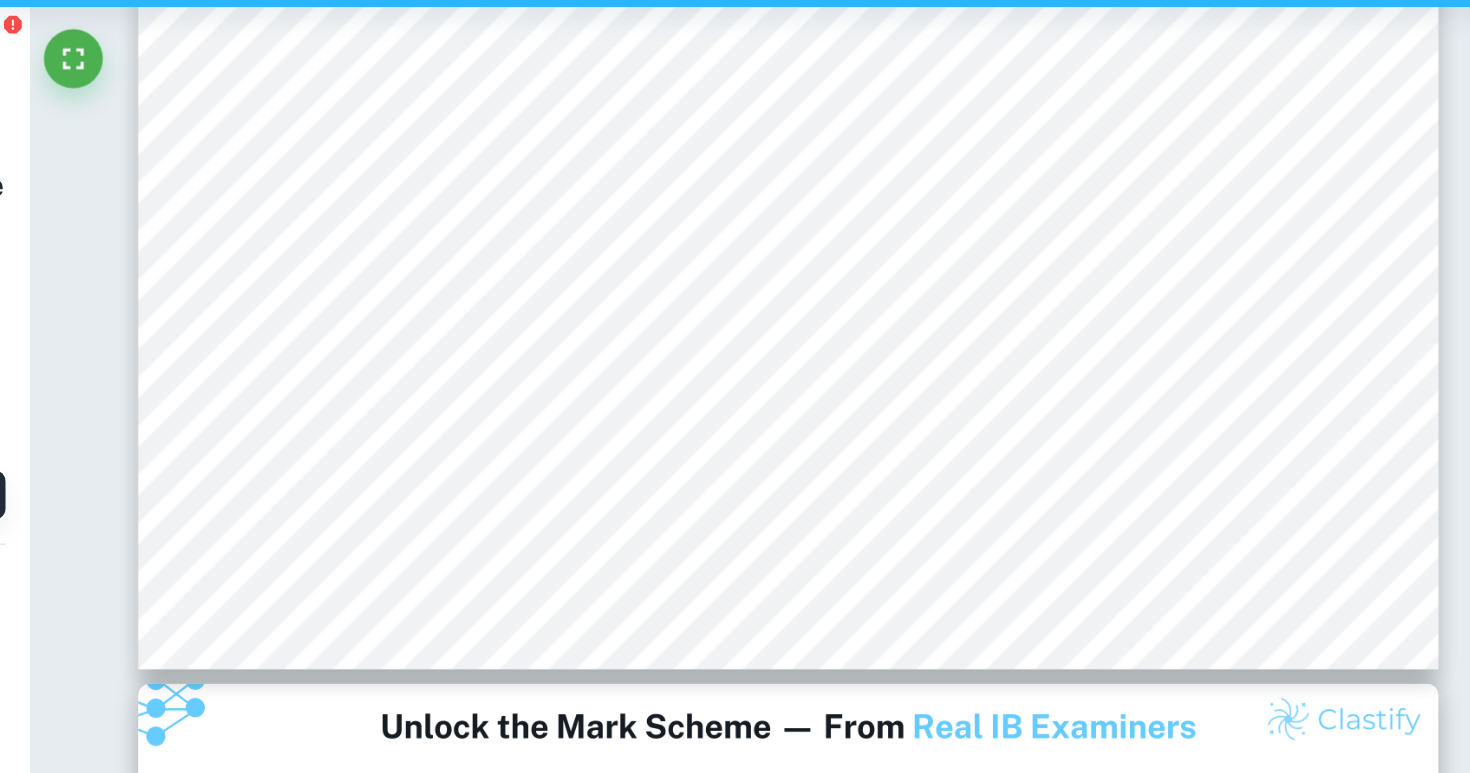 scroll, scrollTop: 1846, scrollLeft: 0, axis: vertical 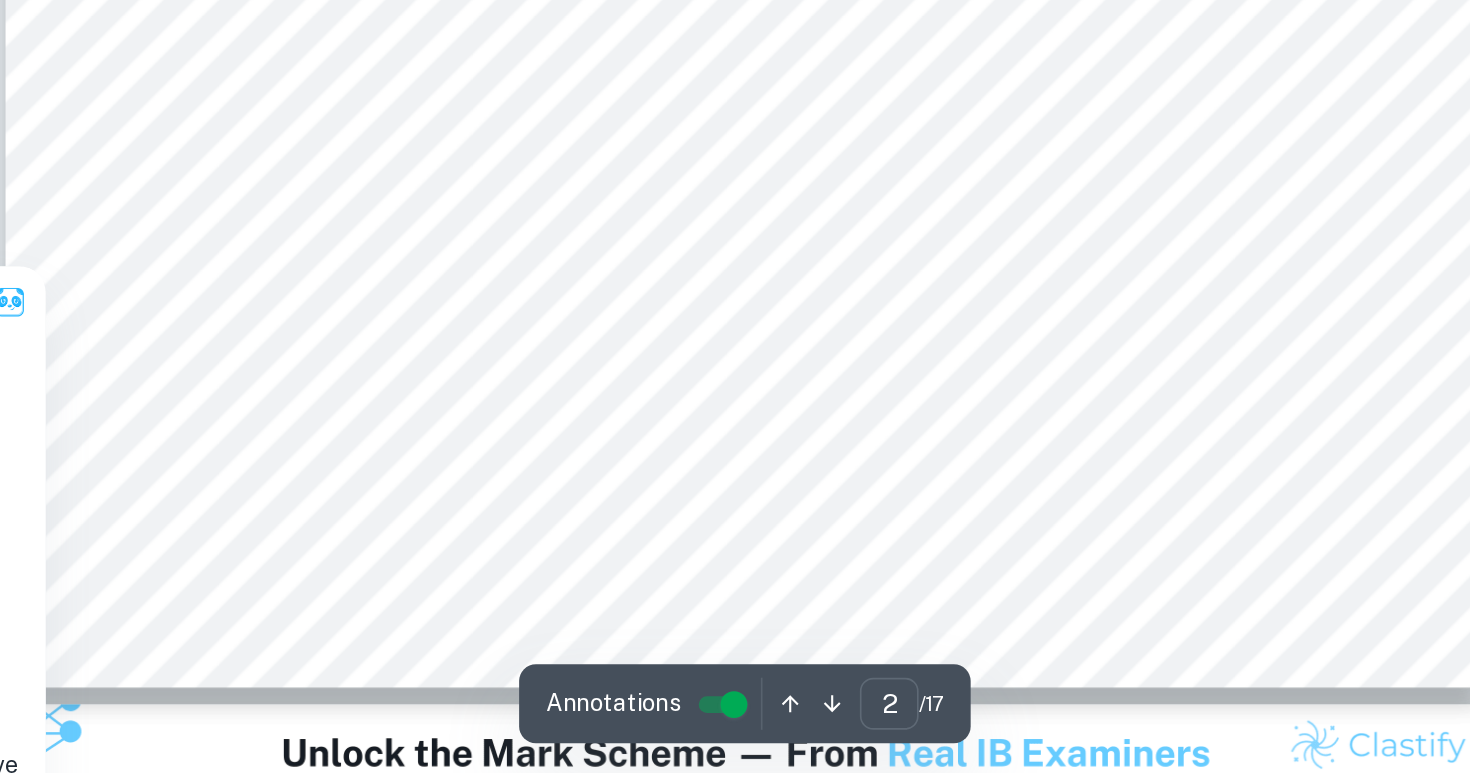 click at bounding box center (444, 424) 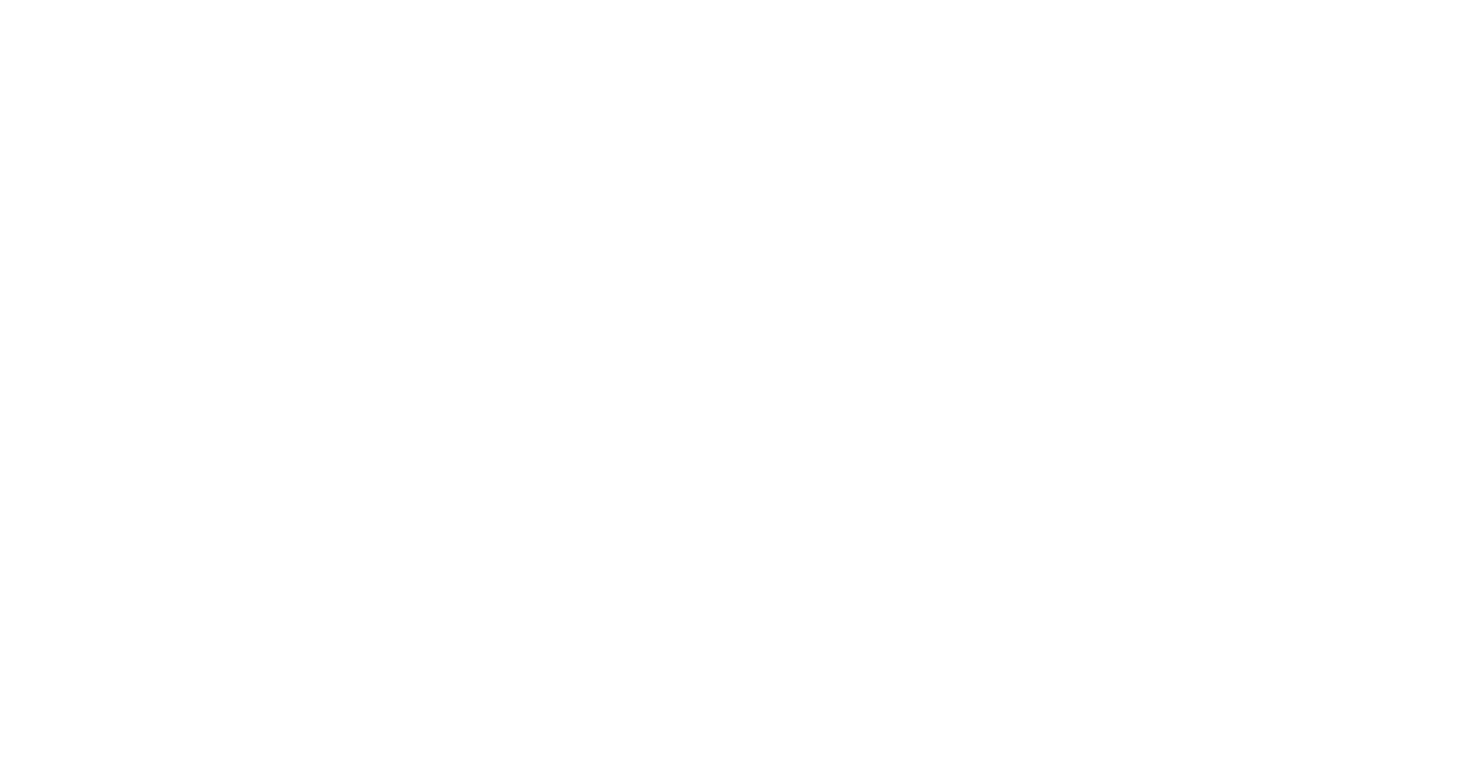 click on "We value your privacy We use cookies to enhance your browsing experience, serve personalised ads or content, and analyse our traffic. By clicking "Accept All", you consent to our use of cookies.   Cookie Policy Customise   Reject All   Accept All   Customise Consent Preferences   We use cookies to help you navigate efficiently and perform certain functions. You will find detailed information about all cookies under each consent category below. The cookies that are categorised as "Necessary" are stored on your browser as they are essential for enabling the basic functionalities of the site. ...  Show more For more information on how Google's third-party cookies operate and handle your data, see:   Google Privacy Policy Necessary Always Active Necessary cookies are required to enable the basic features of this site, such as providing secure log-in or adjusting your consent preferences. These cookies do not store any personally identifiable data. Functional Analytics Performance Advertisement Uncategorised" at bounding box center [735, -1460] 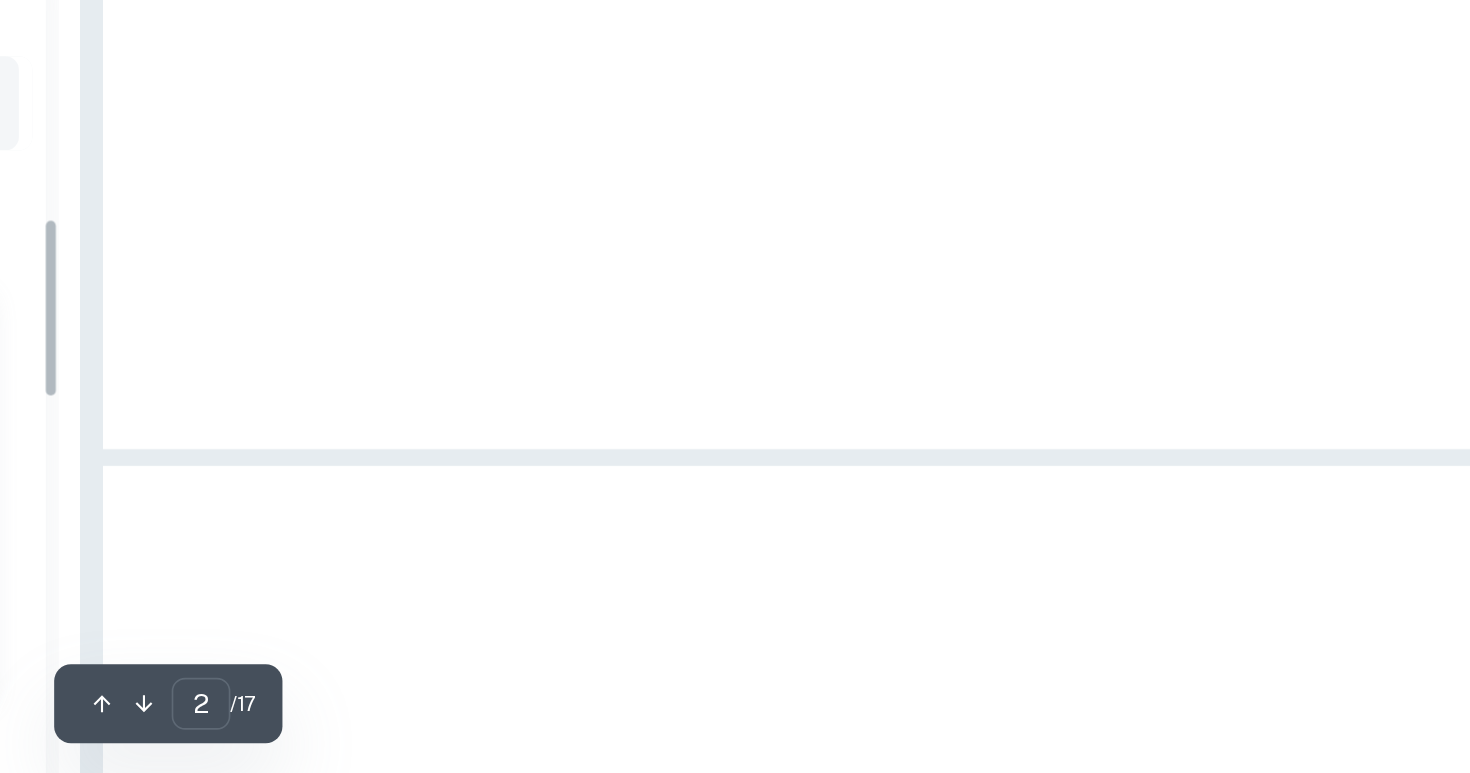 scroll, scrollTop: 1747, scrollLeft: 0, axis: vertical 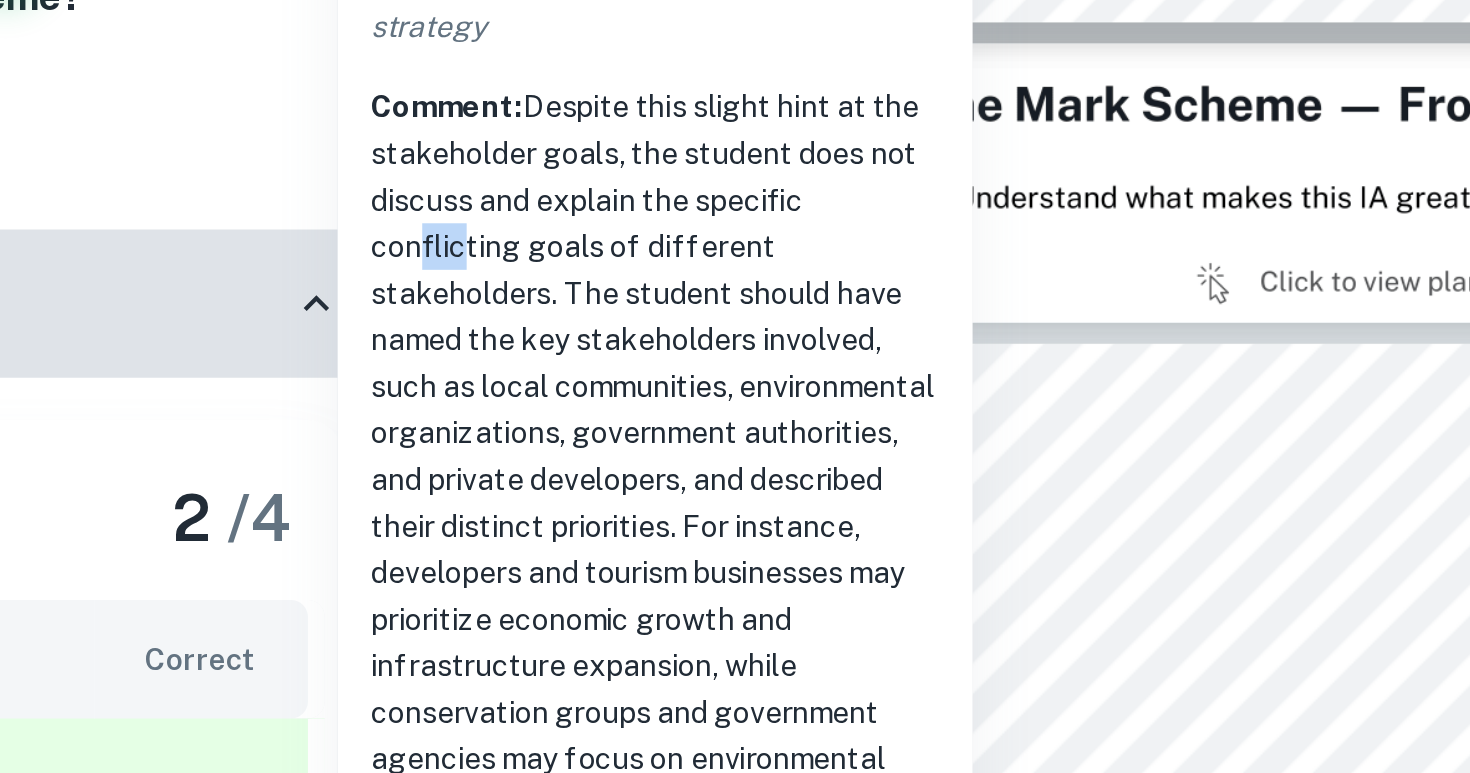 drag, startPoint x: 192, startPoint y: 108, endPoint x: 253, endPoint y: 128, distance: 64.195015 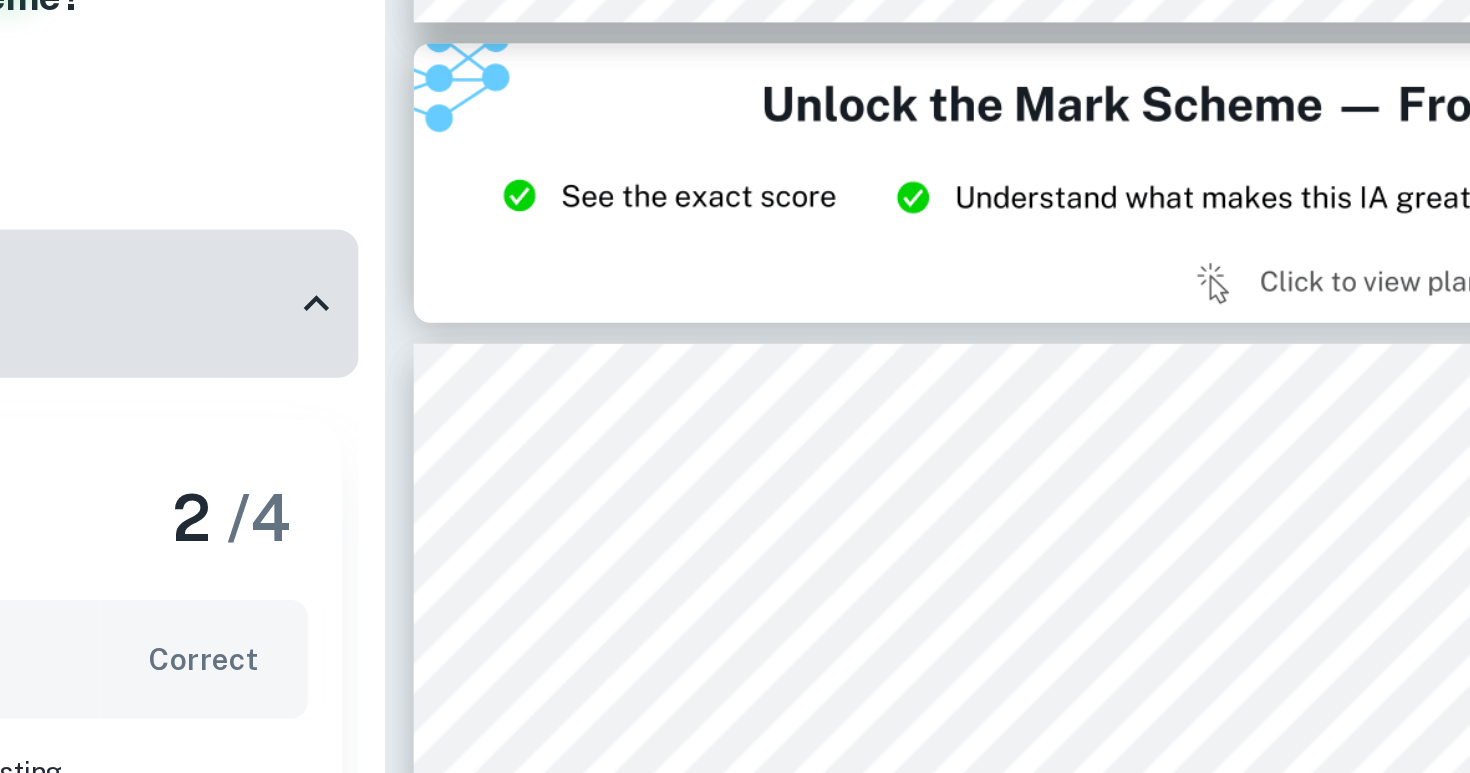scroll, scrollTop: 2394, scrollLeft: 0, axis: vertical 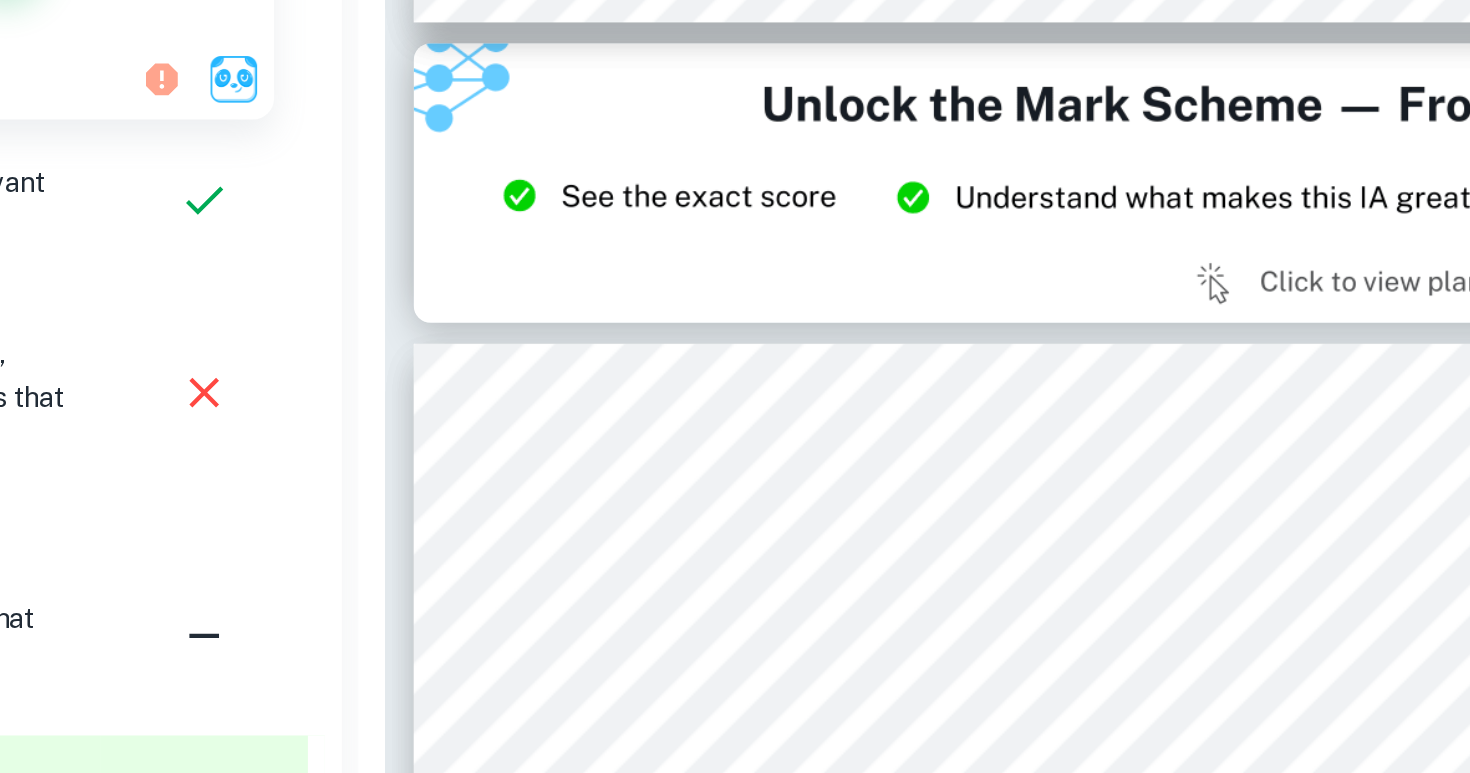click at bounding box center (1014, 248) 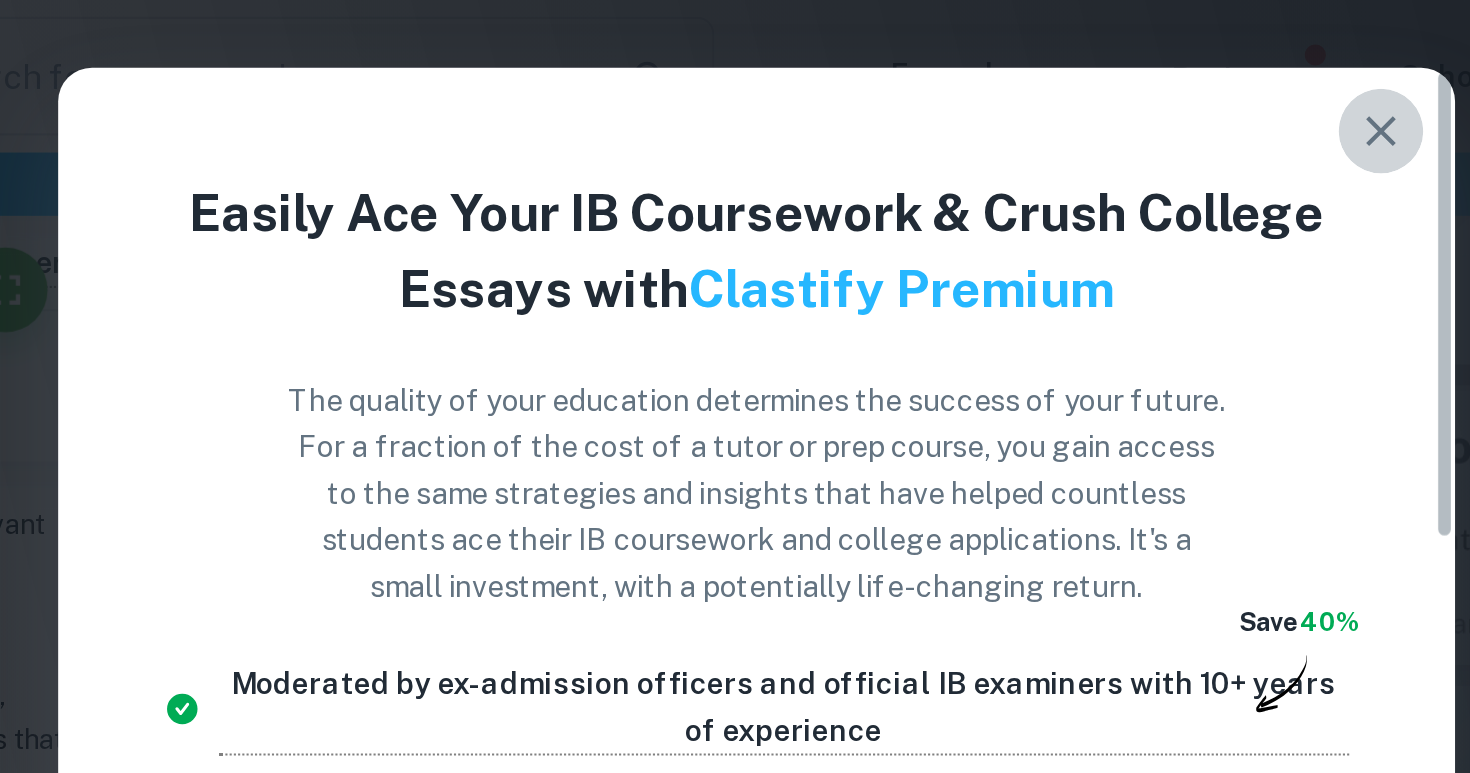 click 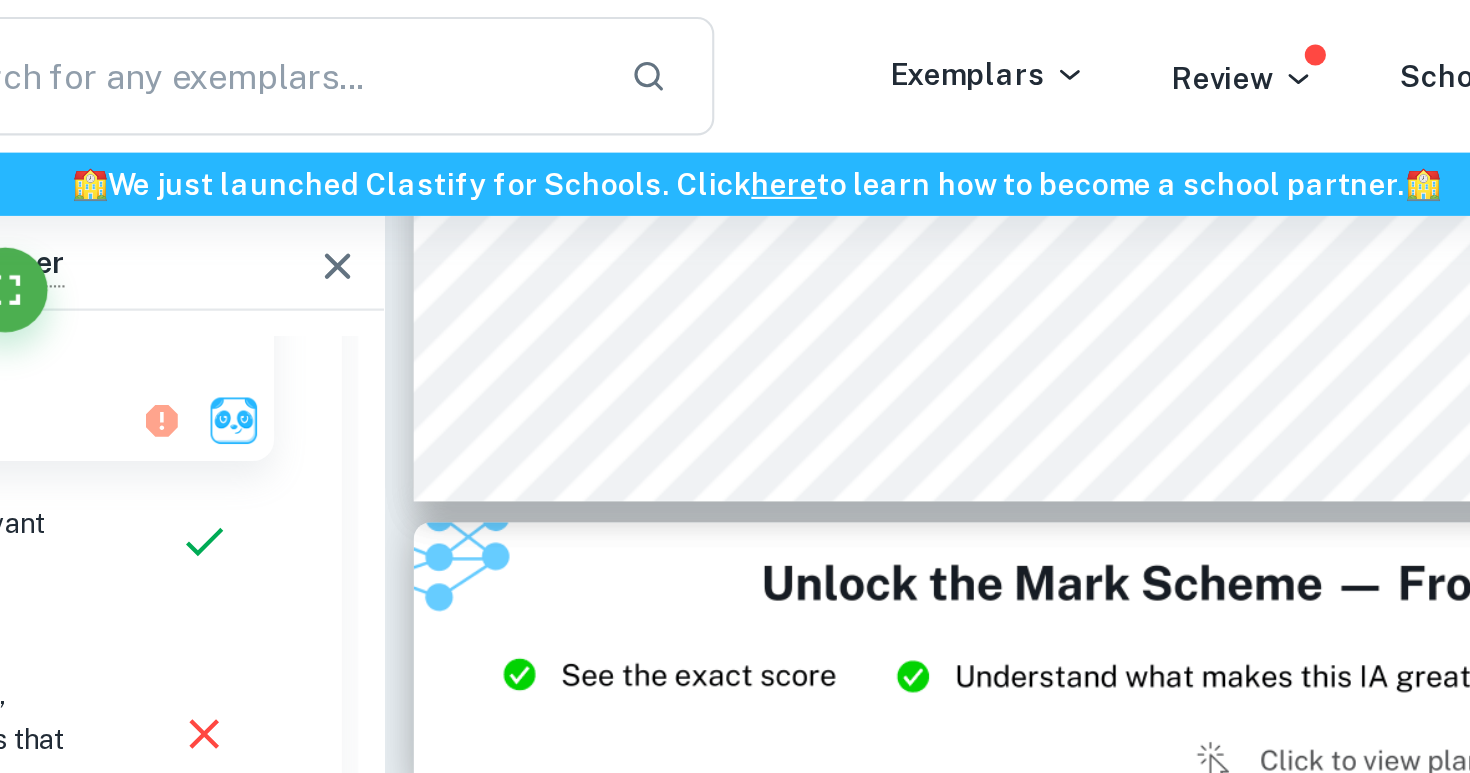 scroll, scrollTop: 2115, scrollLeft: 0, axis: vertical 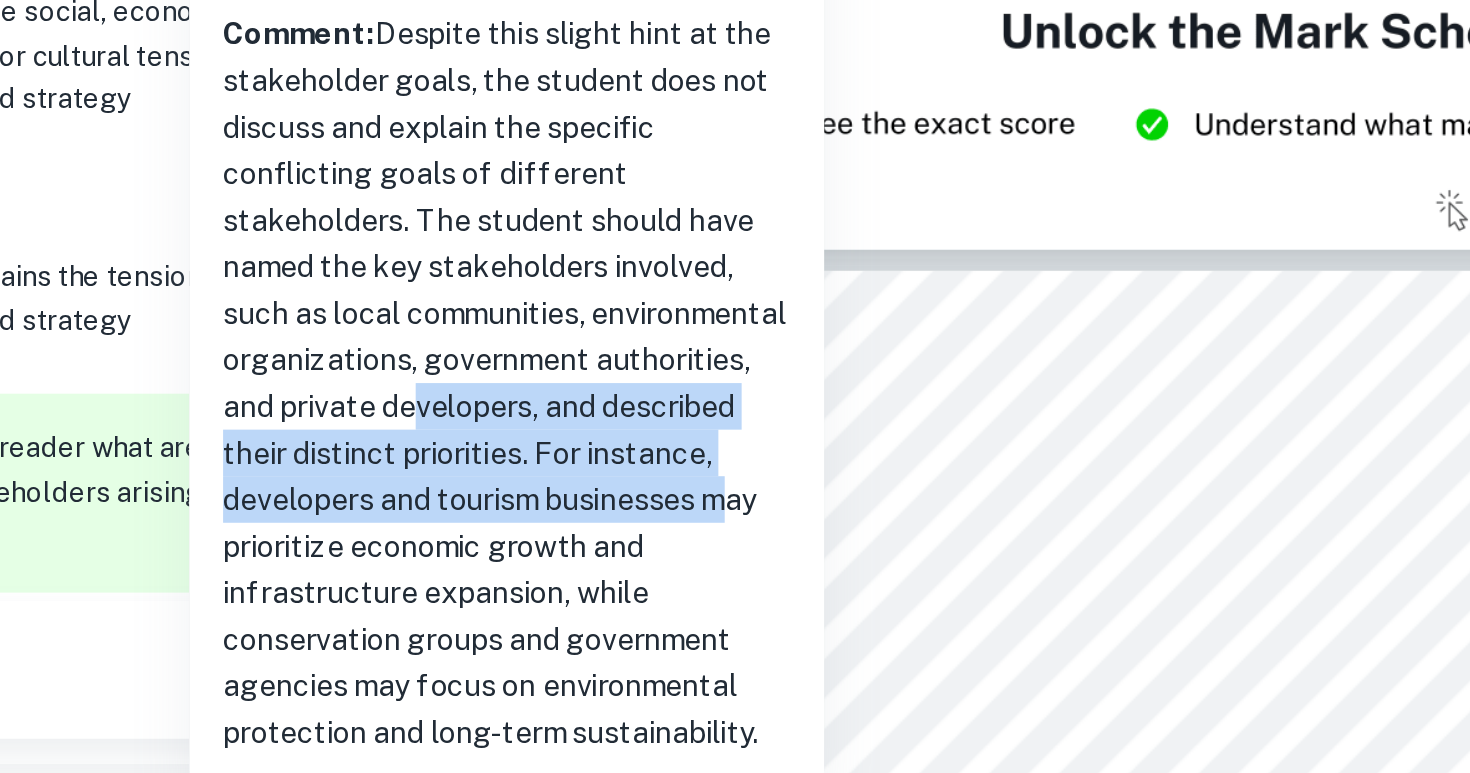 drag, startPoint x: 110, startPoint y: 211, endPoint x: 240, endPoint y: 248, distance: 135.16287 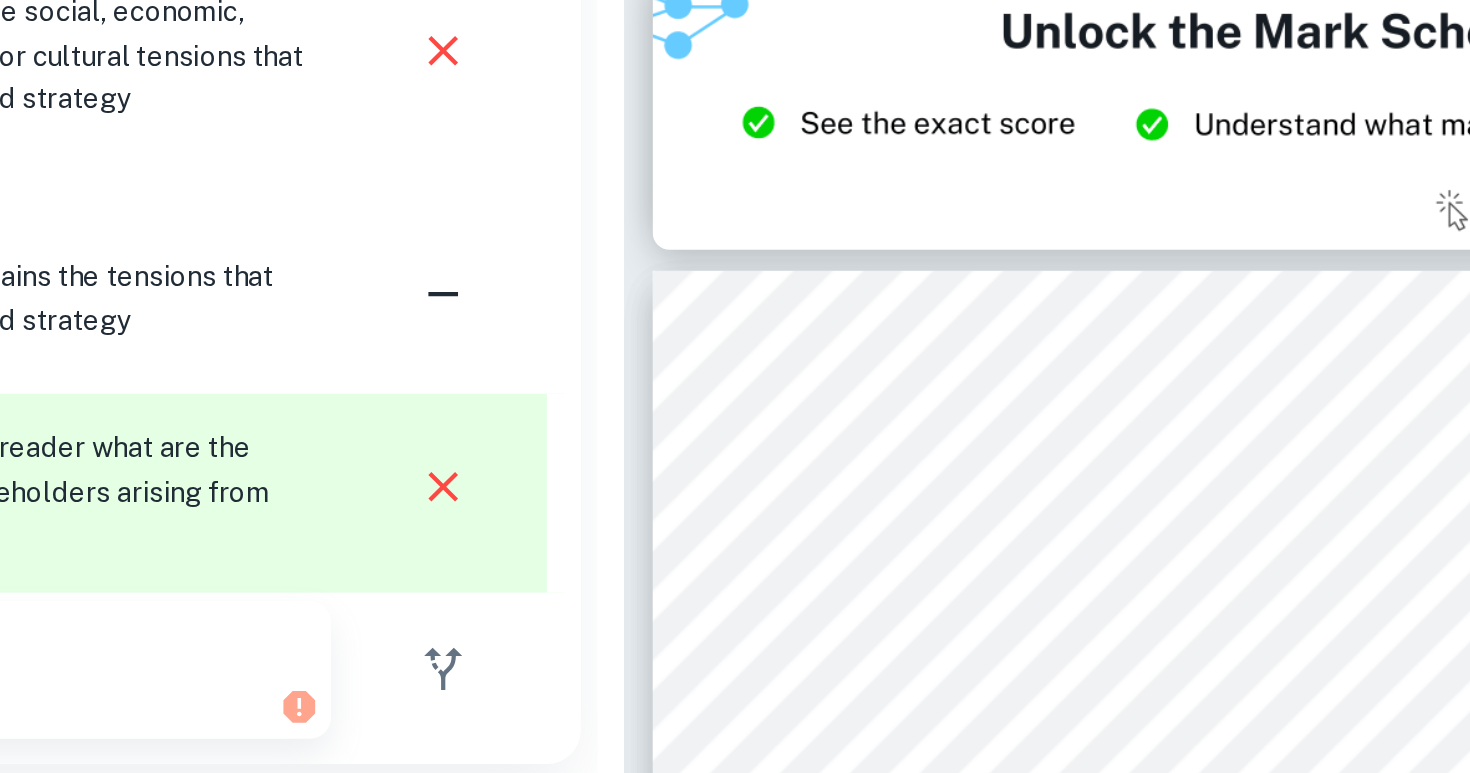 click at bounding box center [478, 639] 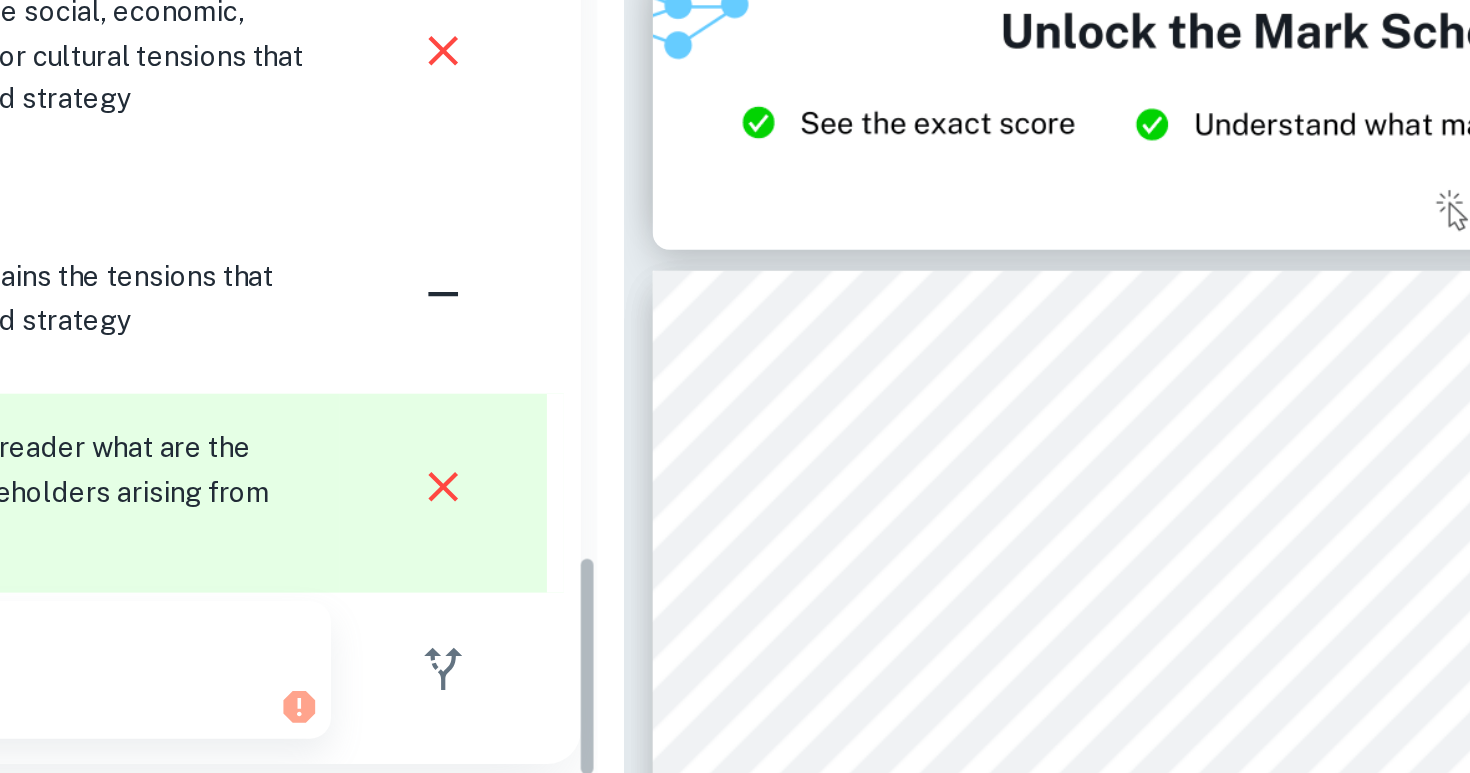 scroll, scrollTop: 2395, scrollLeft: 0, axis: vertical 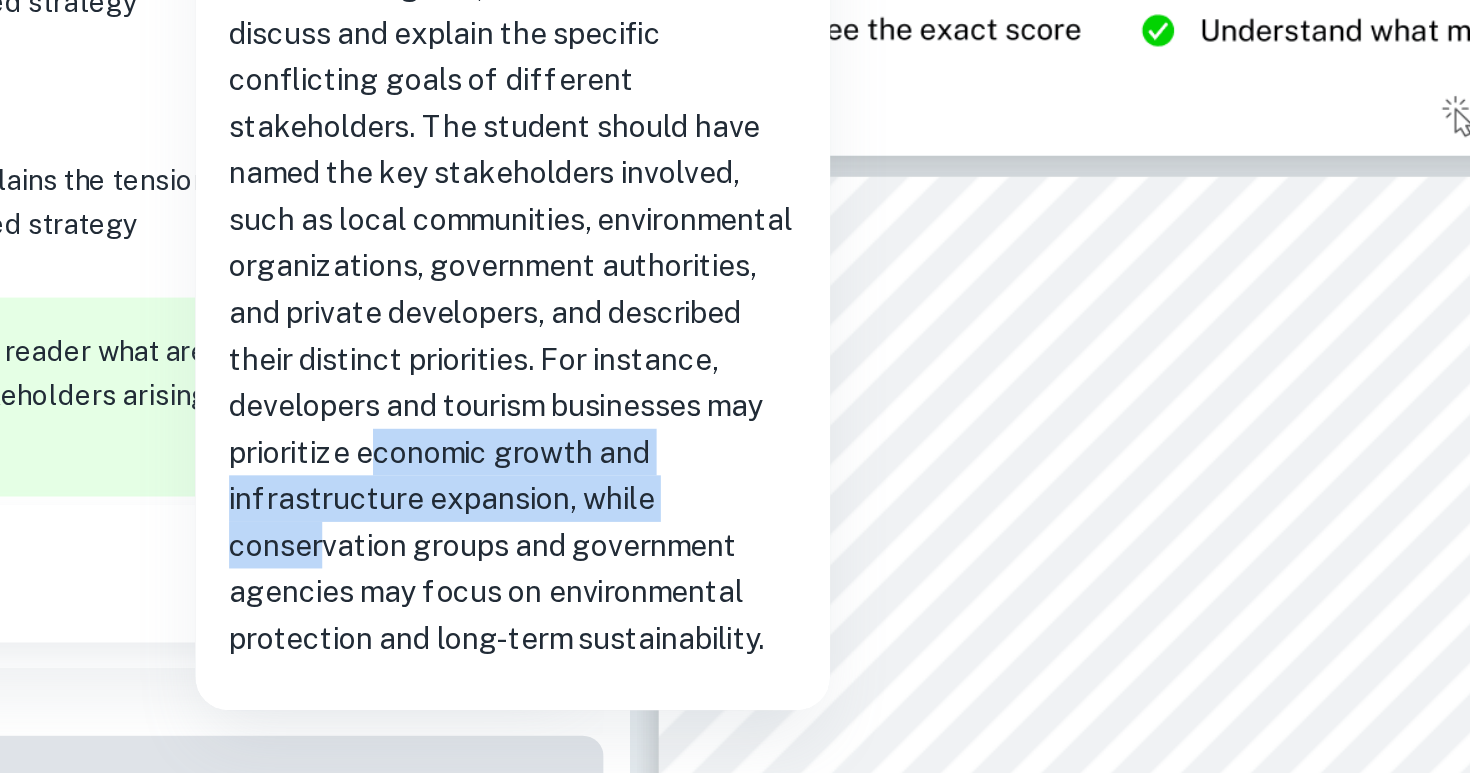 drag, startPoint x: 111, startPoint y: 229, endPoint x: 248, endPoint y: 262, distance: 140.91841 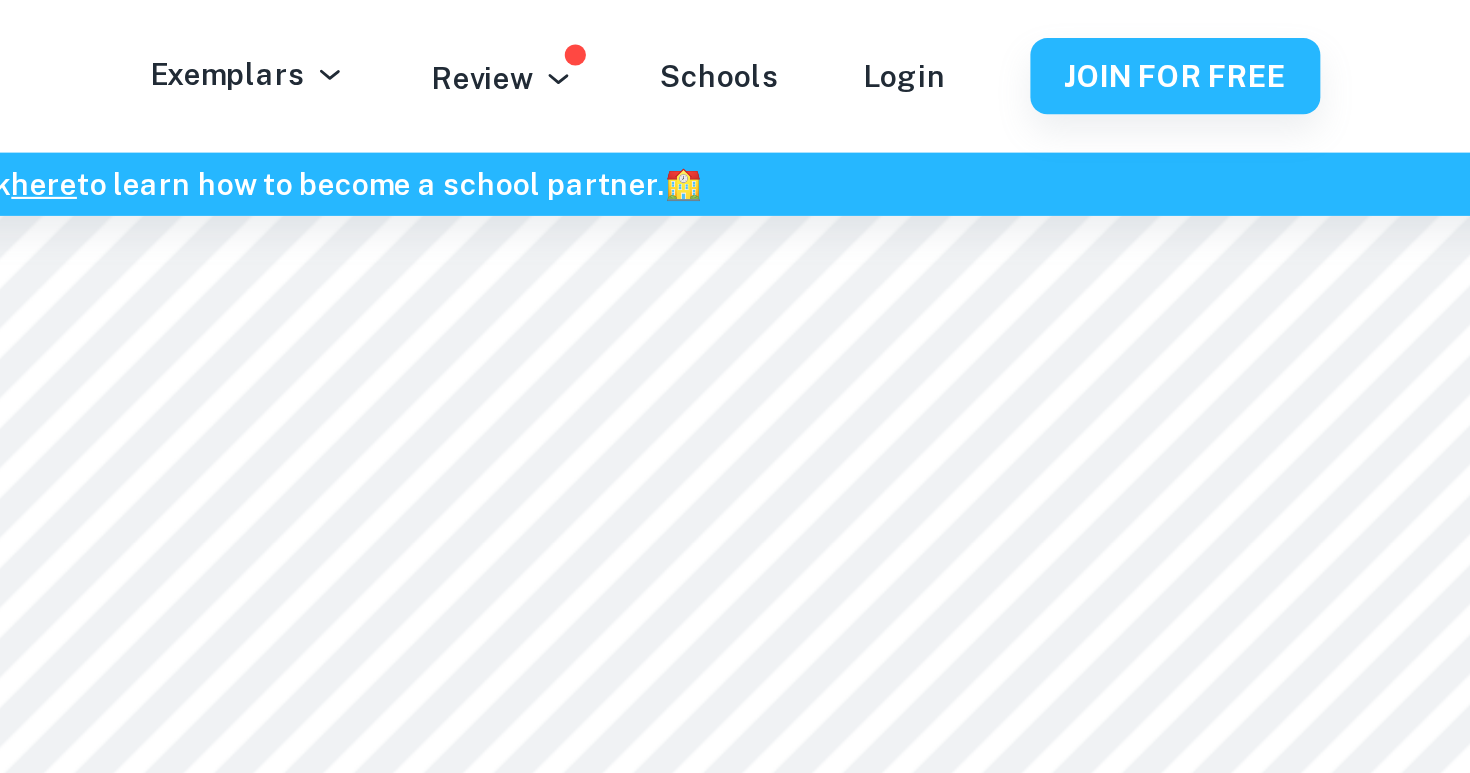 scroll, scrollTop: 1840, scrollLeft: 0, axis: vertical 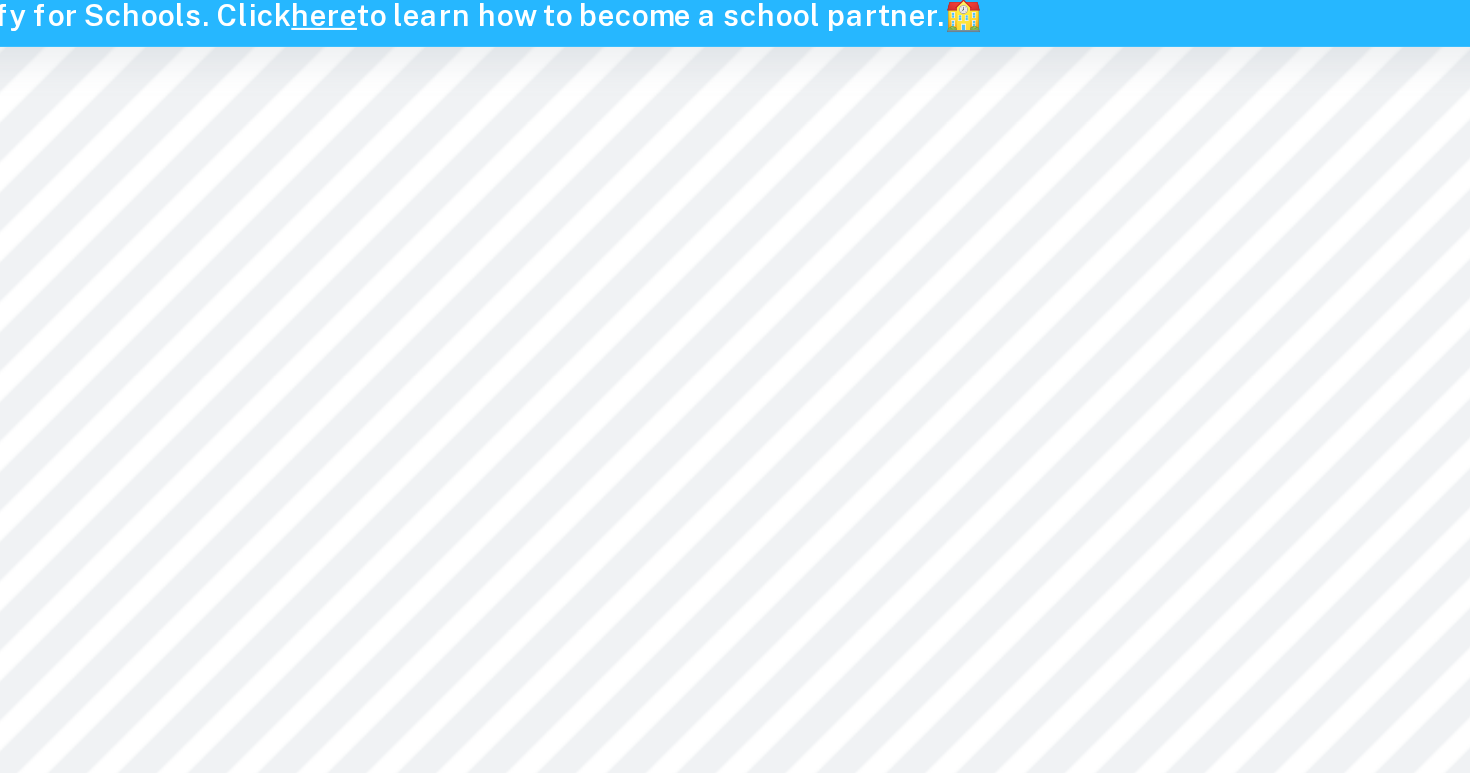 click on "Correct Other :   Comment: Unlock access to all  examiner  comments with Clastify Premium Upgrade Now   Correct Other :   Comment: Unlock access to all  examiner  comments with Clastify Premium Upgrade Now   Correct Other :   Comment: Unlock access to all  examiner  comments with Clastify Premium Upgrade Now   Correct Criterion A :   The student correctly describes the local or global issue Comment:  The student describes the local issue of urban development's impact on mangrove species diversity in Qurum Nature Reserve, Oman. The IA explains how construction activities affect mangrove ecosystems, emphasizing the importance of preserving biodiversity for ecological services. The student contextualizes the significance of mangroves in protecting coastal communities and maintaining environmental balance. Correct Criterion A :   The chosen issue is explained sufficiently so that the reader fully understands the research question Comment: Correct Criterion A :   Comment: Correct Criterion A :   Comment: Correct :" at bounding box center [1014, 8131] 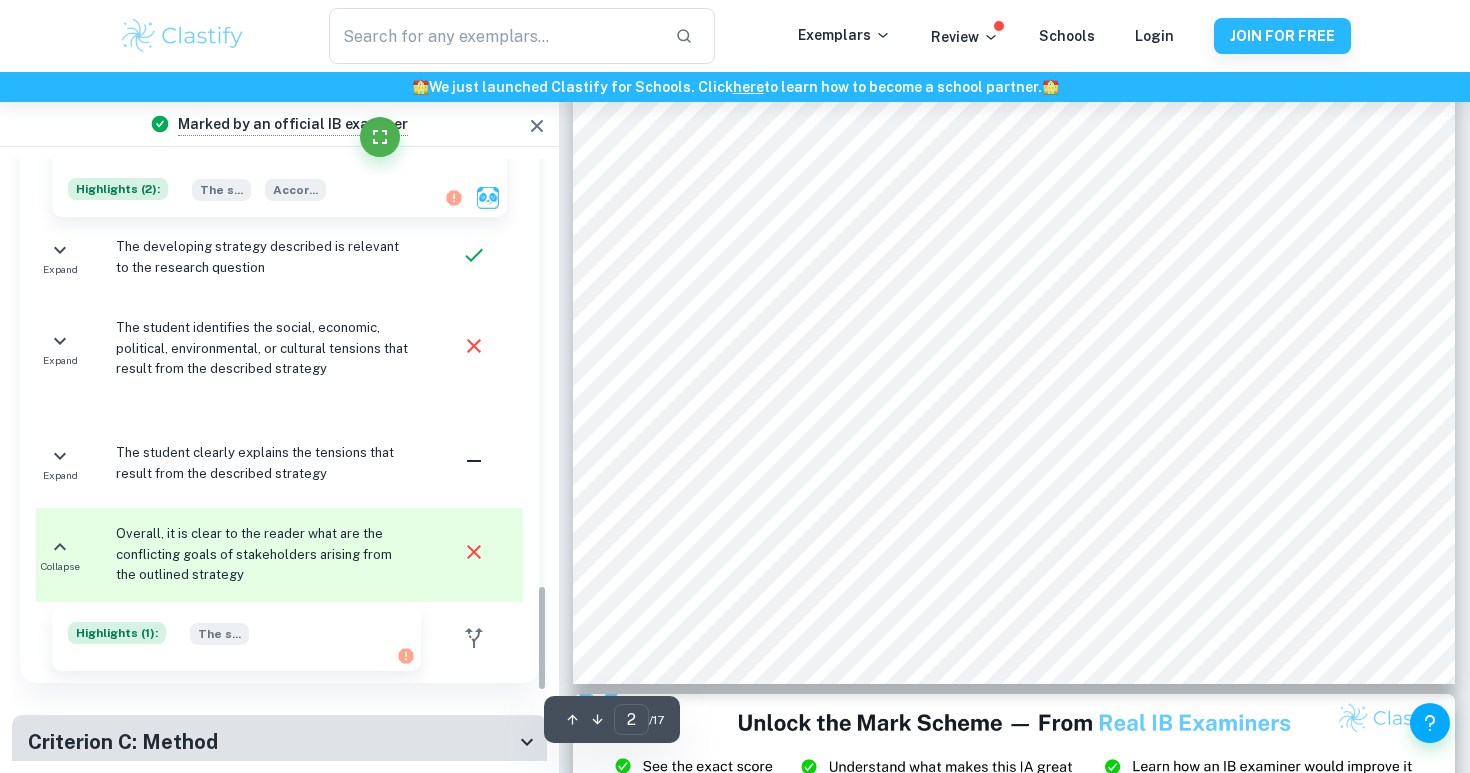 click at bounding box center [478, 463] 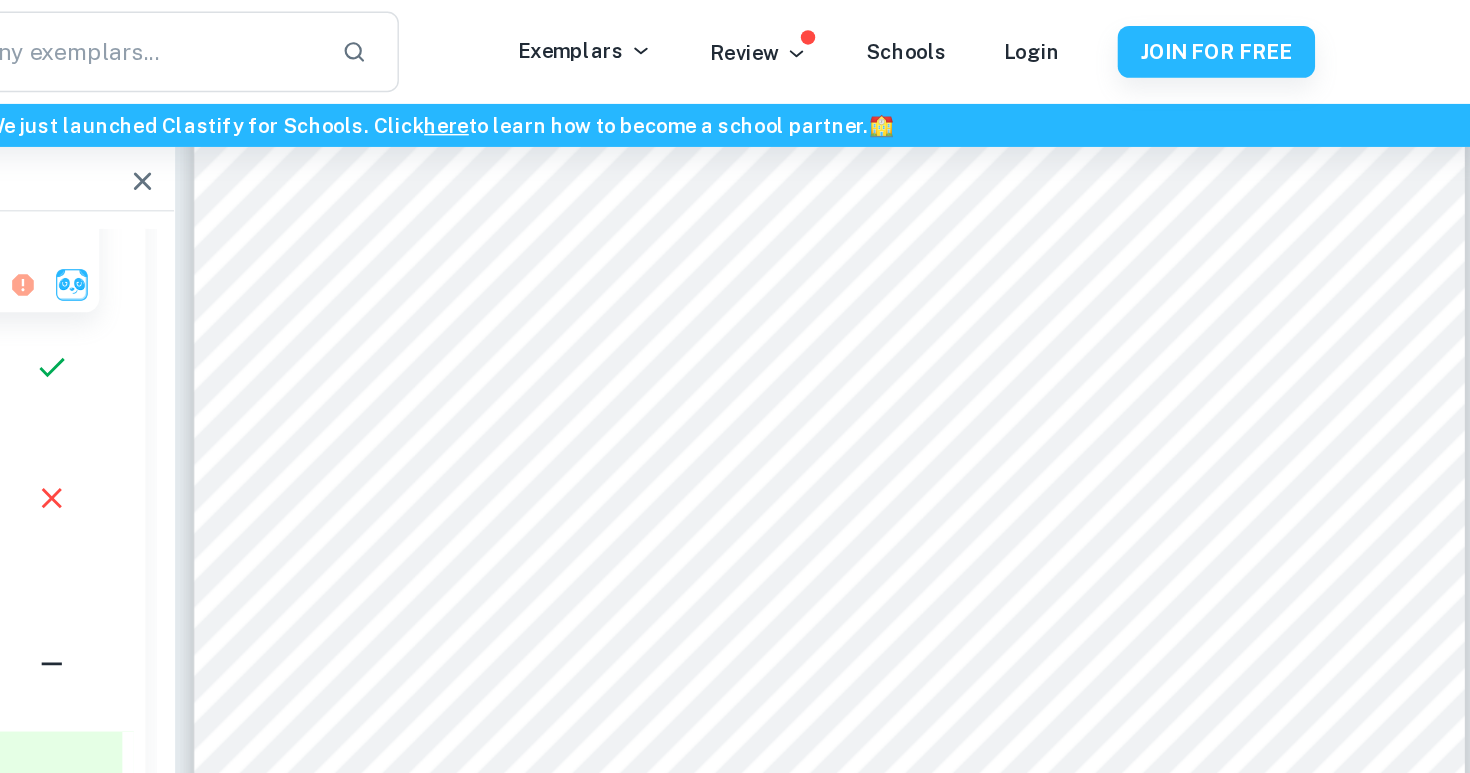 scroll, scrollTop: 2002, scrollLeft: 0, axis: vertical 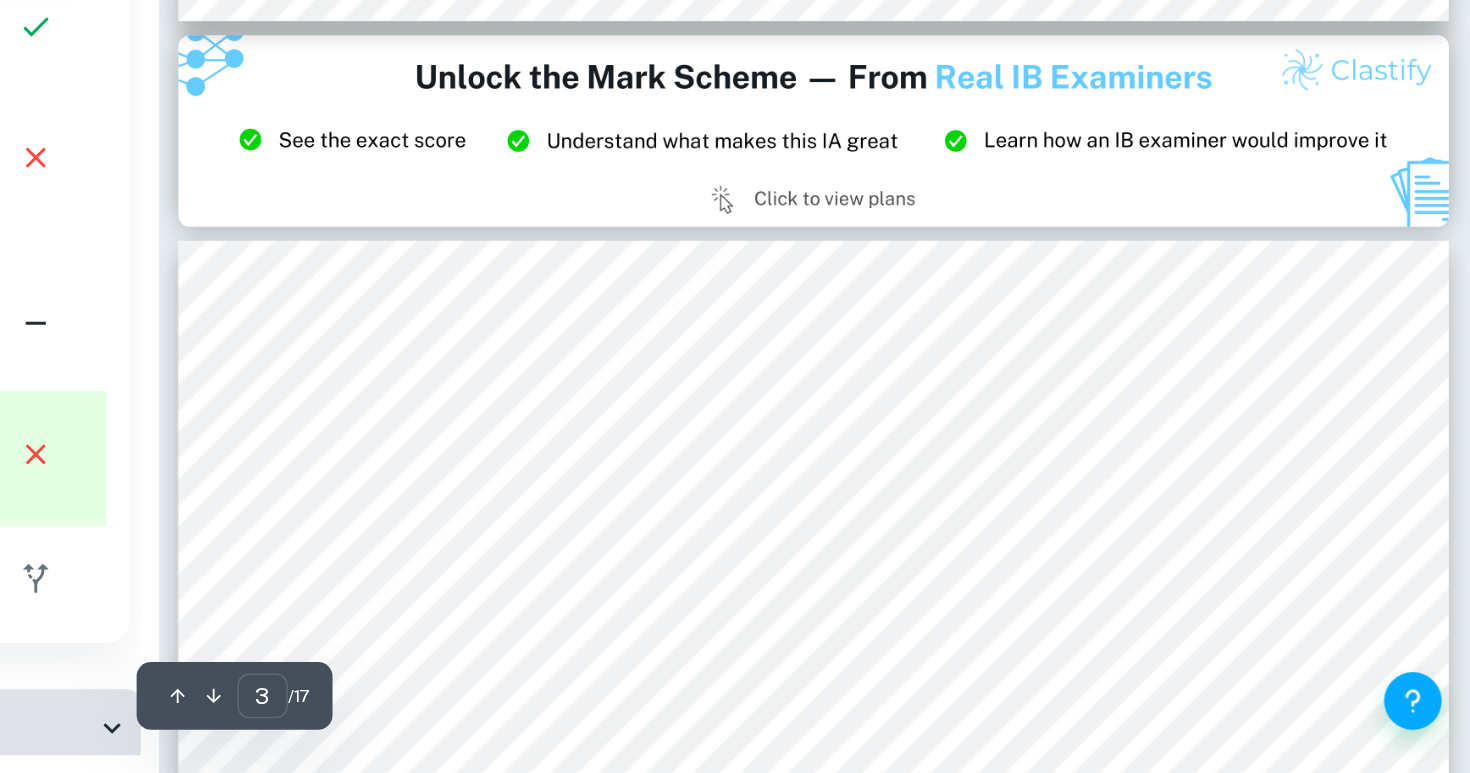 type on "2" 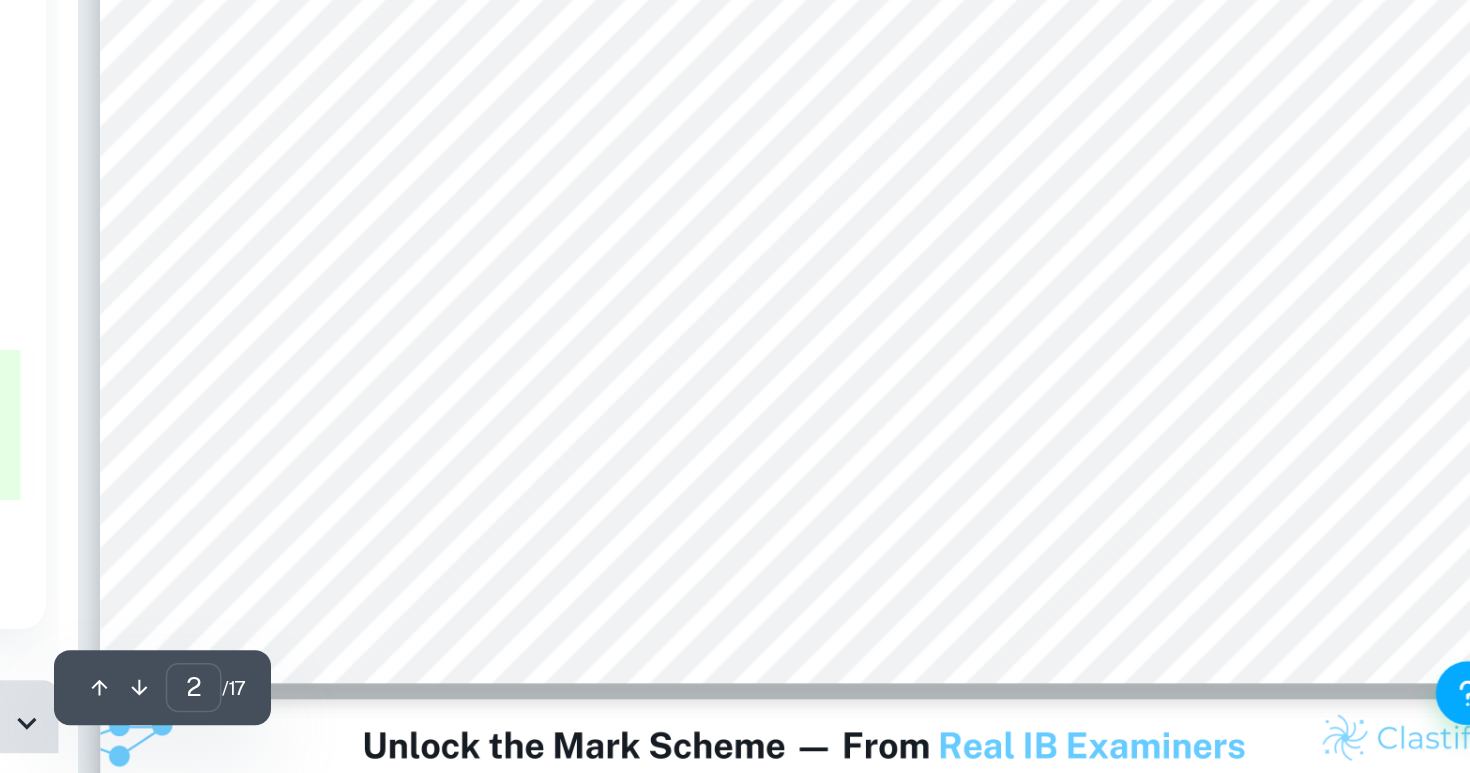 scroll, scrollTop: 1841, scrollLeft: 0, axis: vertical 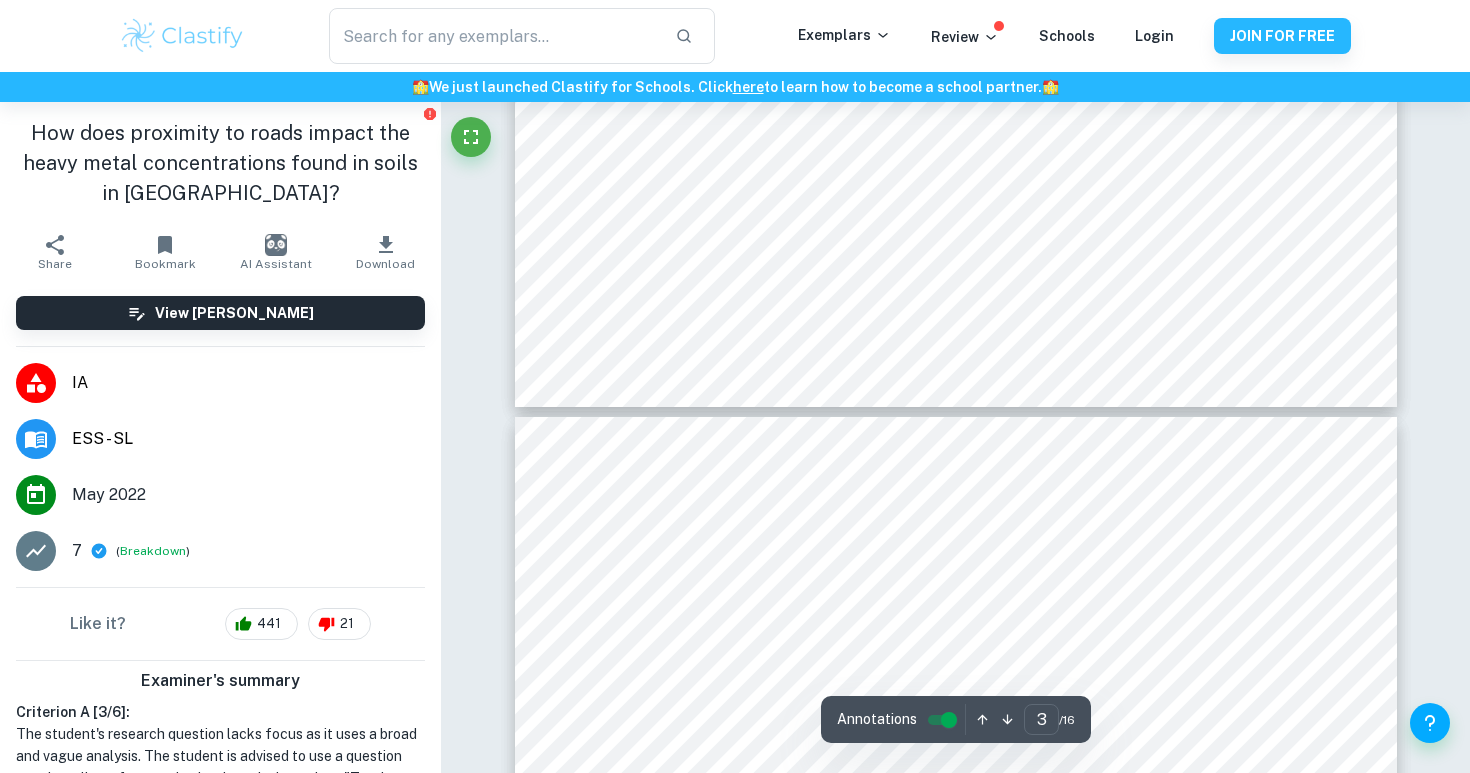 type on "4" 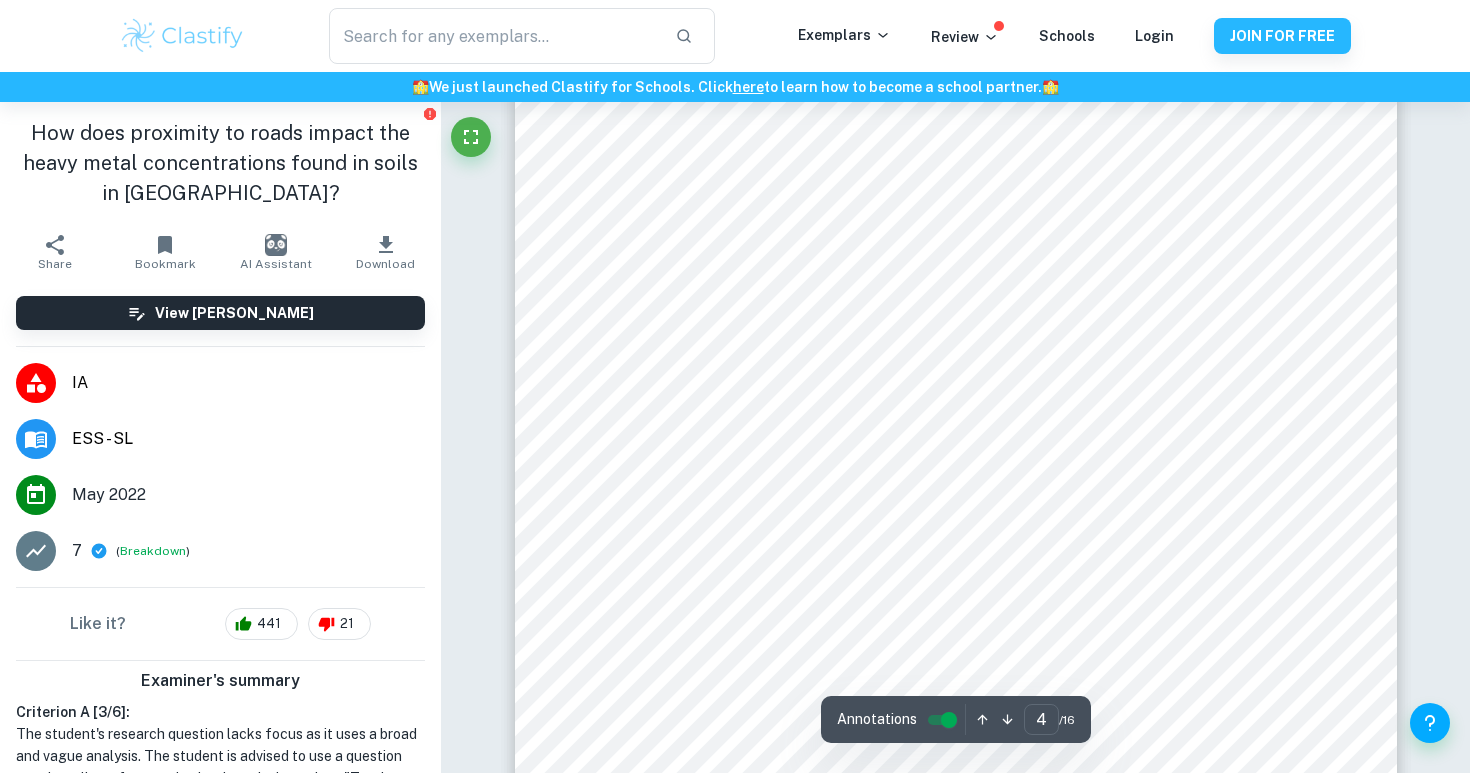 scroll, scrollTop: 4523, scrollLeft: 0, axis: vertical 